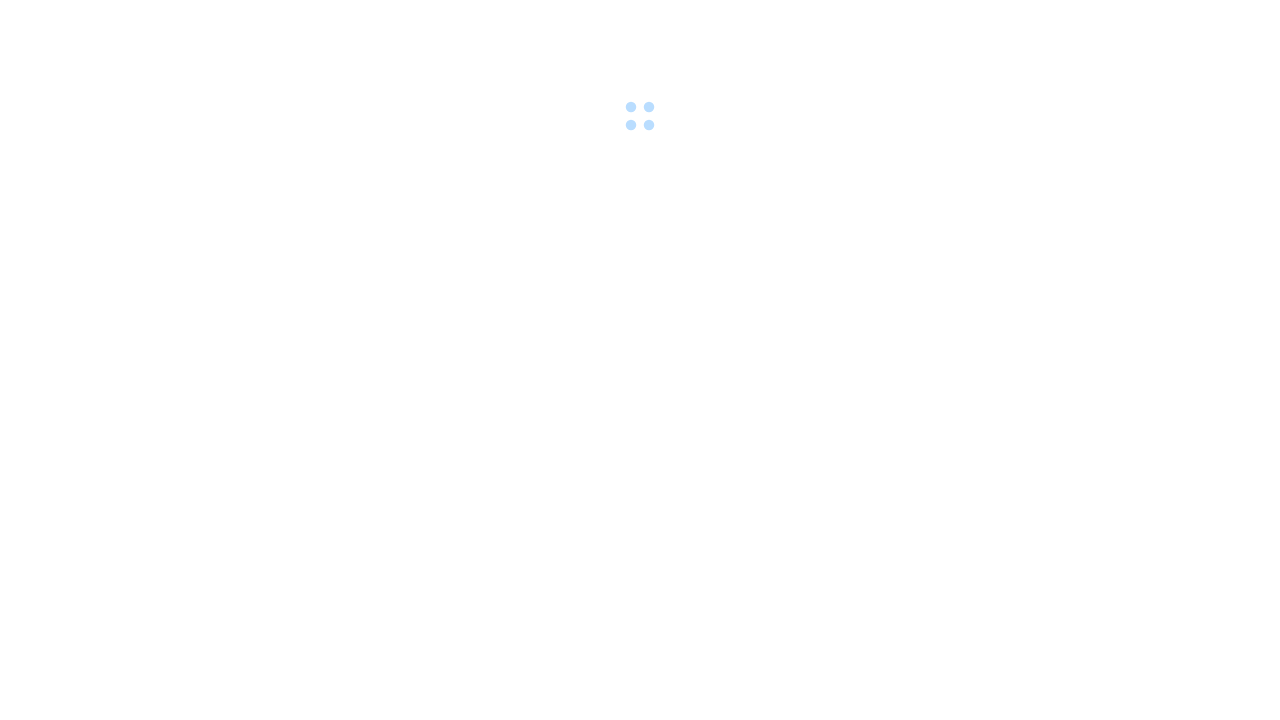 scroll, scrollTop: 0, scrollLeft: 0, axis: both 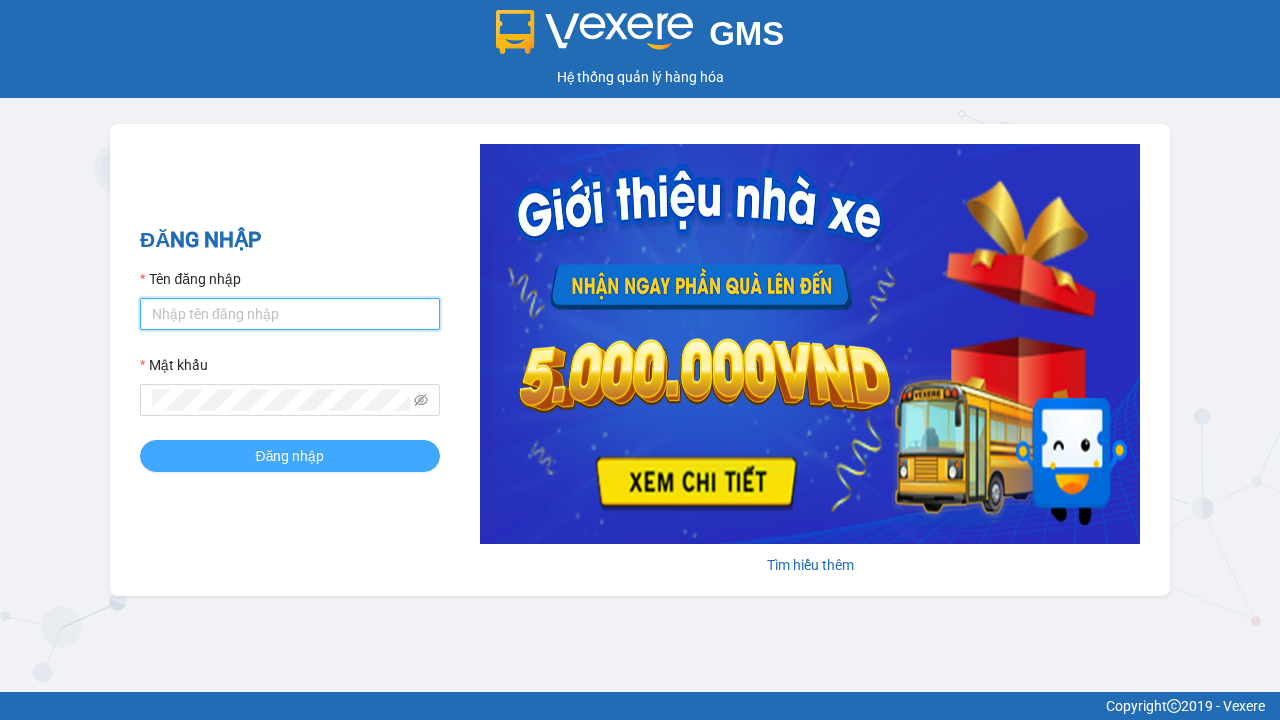 click on "Tên đăng nhập" at bounding box center (290, 314) 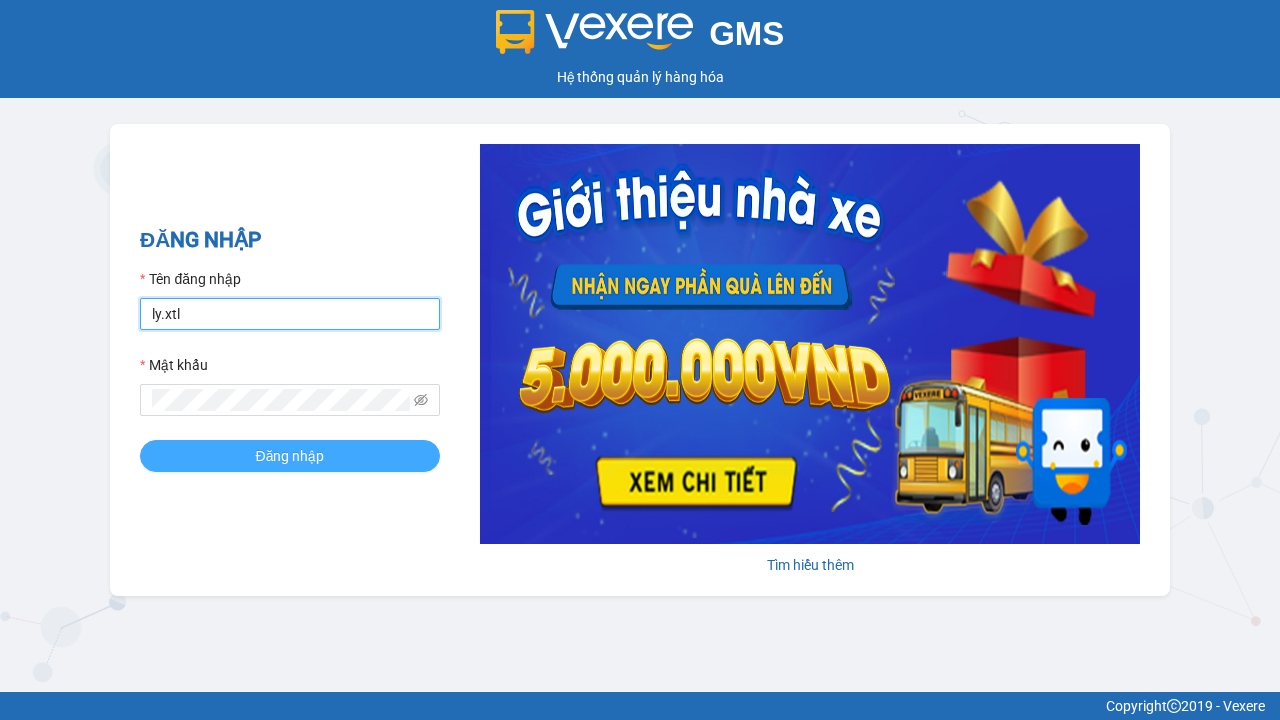 type on "ly.xtl" 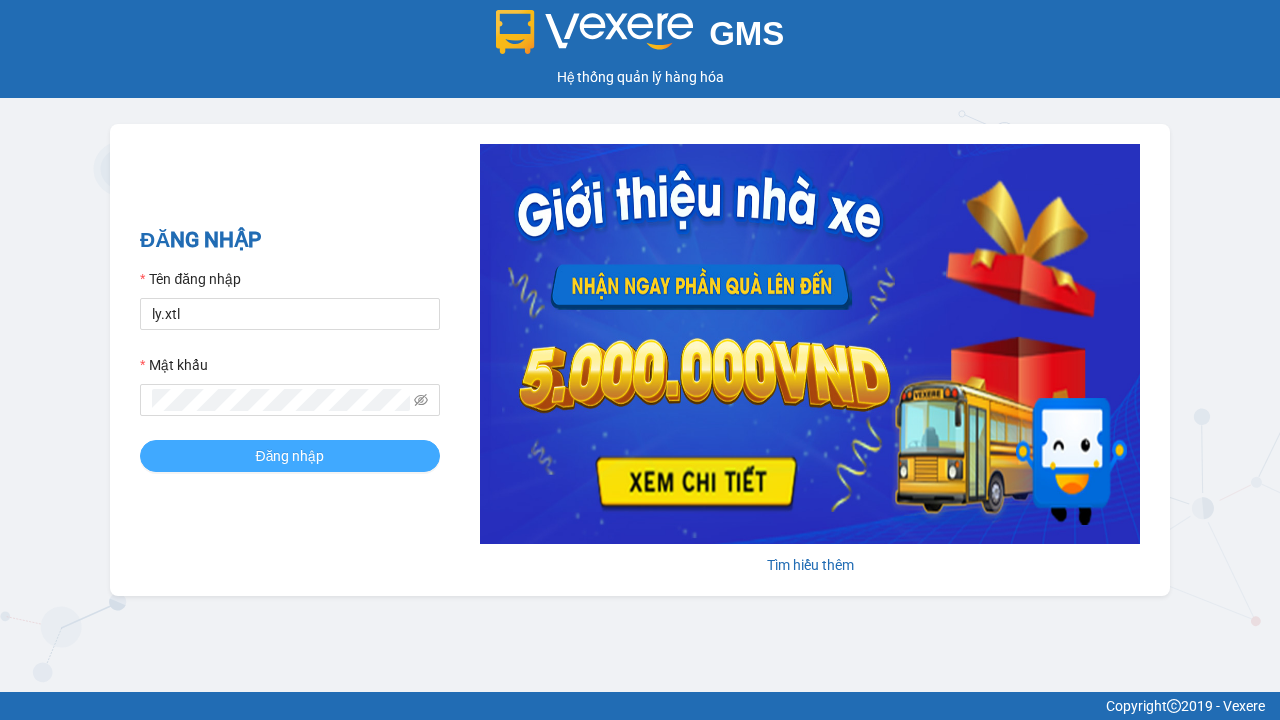 click on "Đăng nhập" at bounding box center [290, 456] 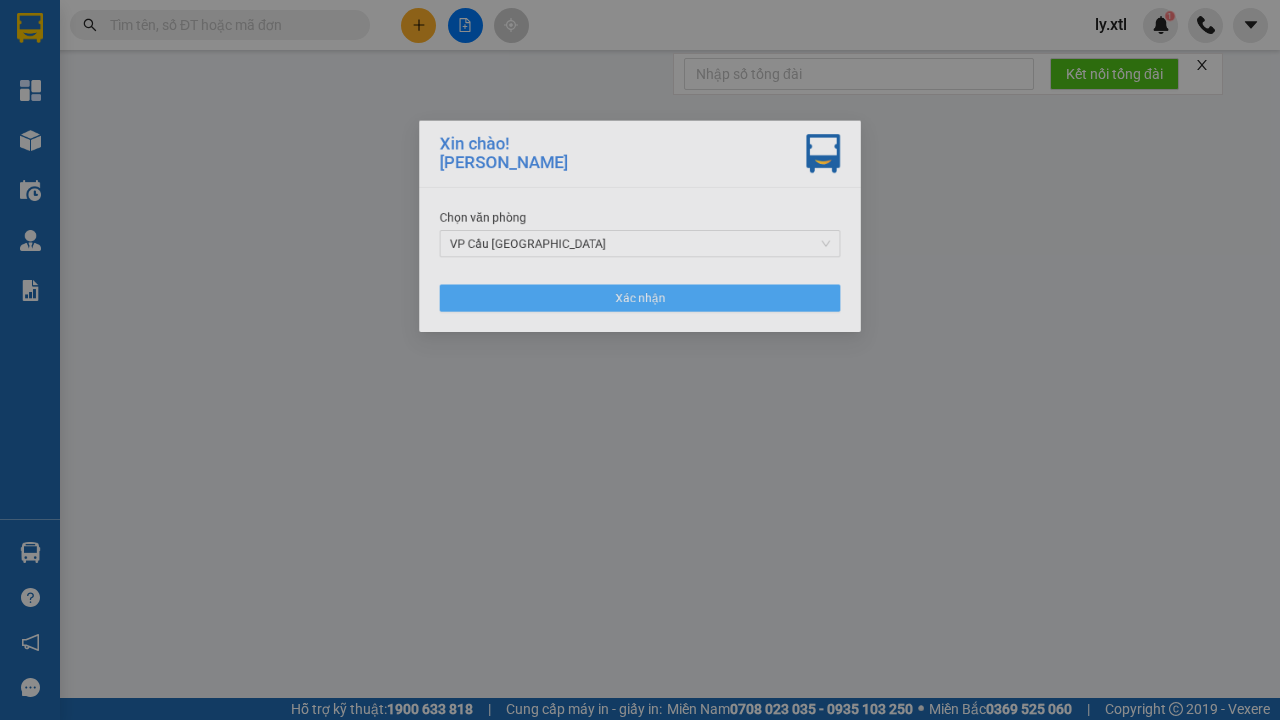 click on "VP Cầu [GEOGRAPHIC_DATA]" at bounding box center [640, 245] 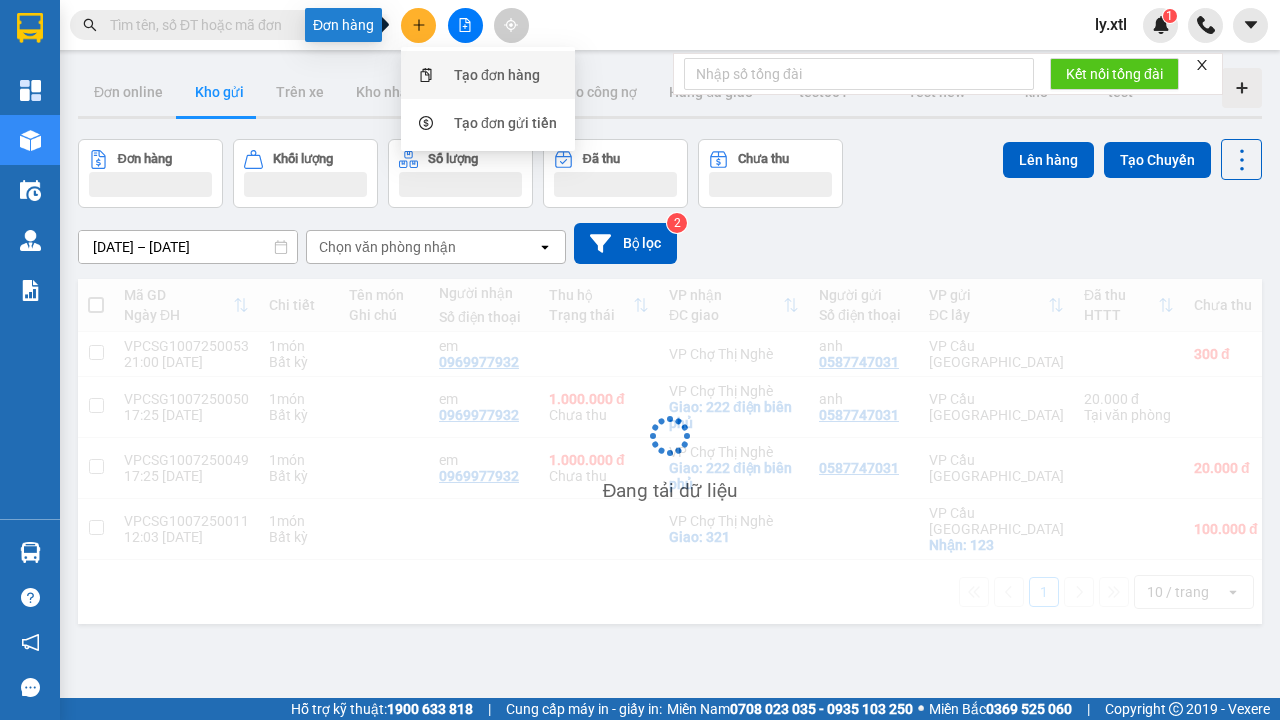 click on "Tạo đơn hàng" at bounding box center [497, 75] 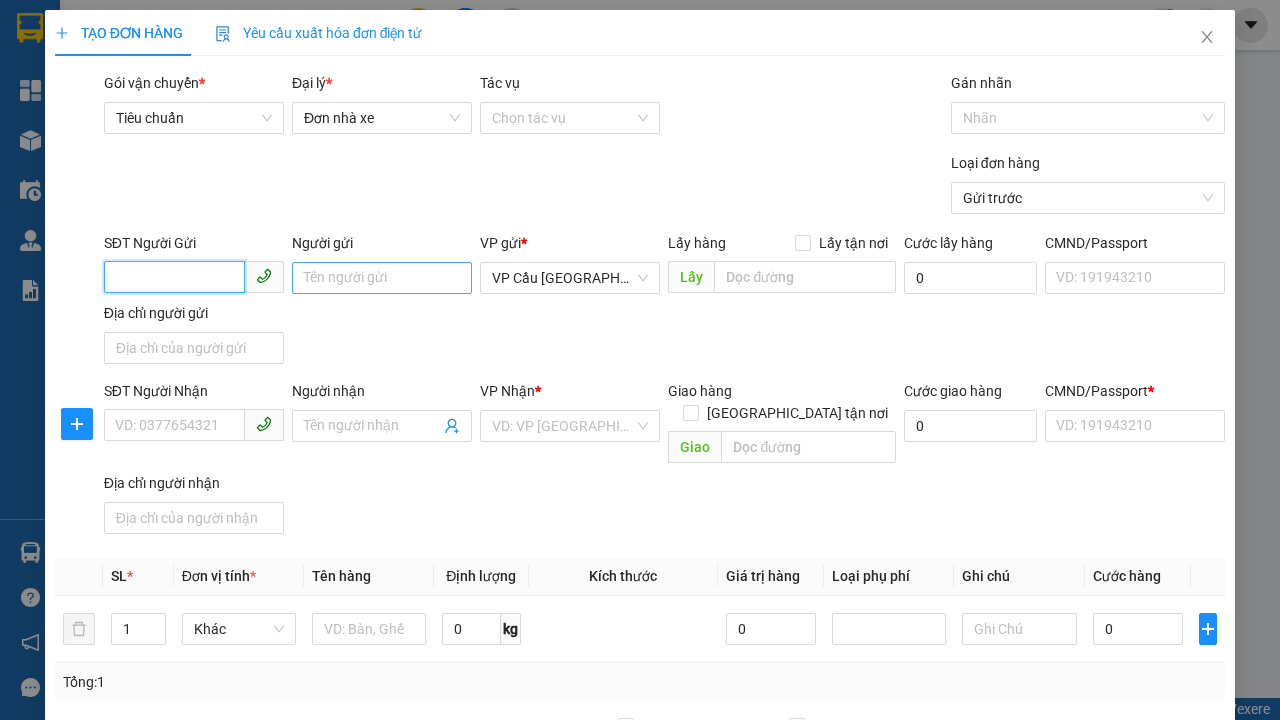 click on "SĐT Người Gửi" at bounding box center [174, 277] 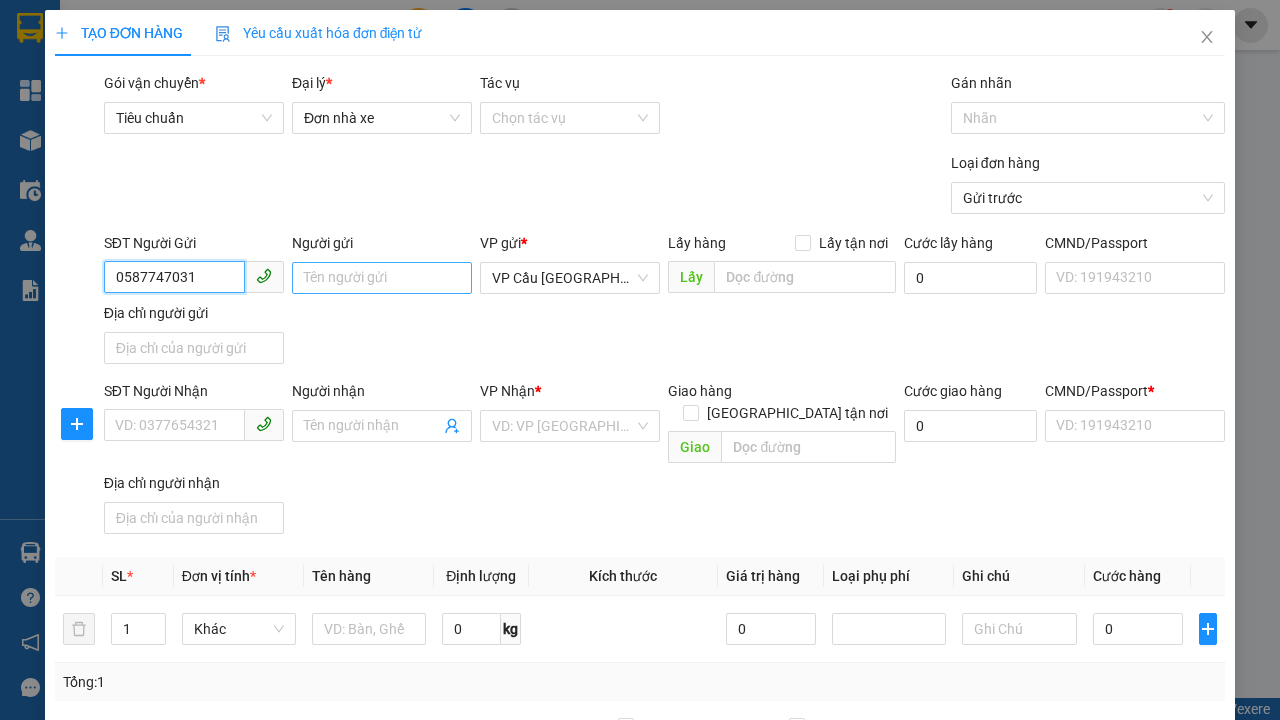 type on "0587747031" 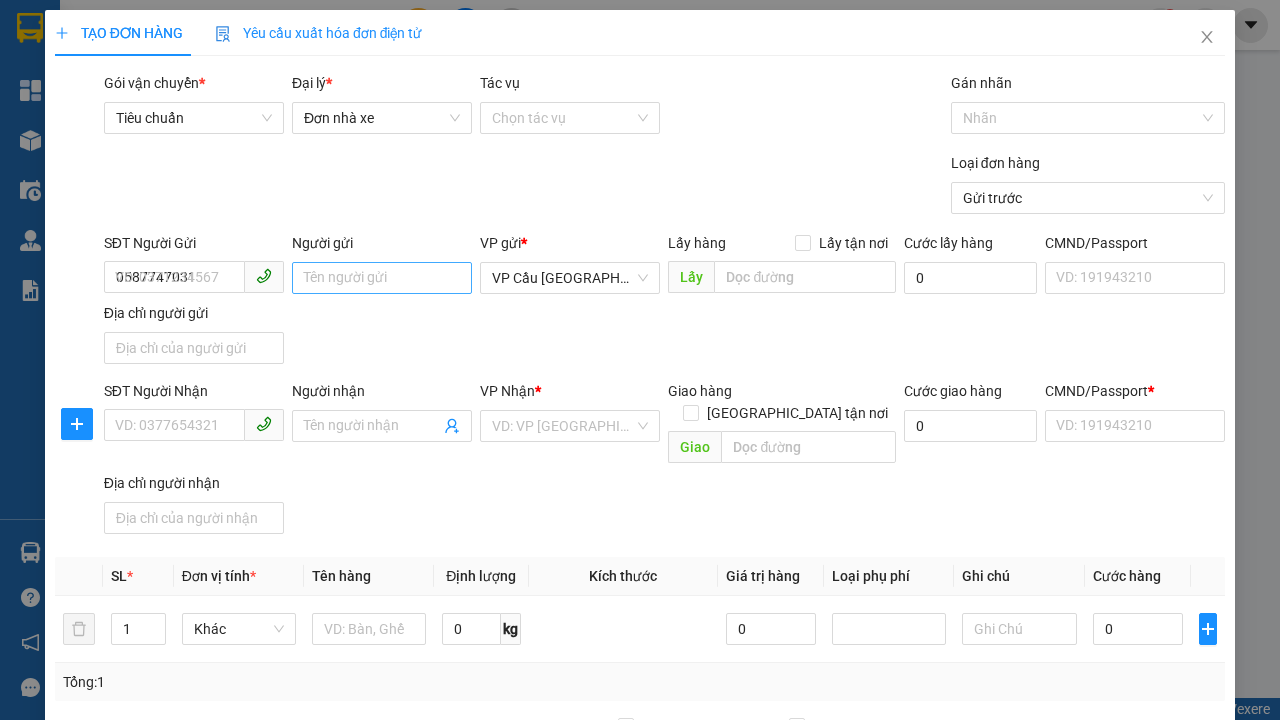 click on "Người gửi" at bounding box center [382, 278] 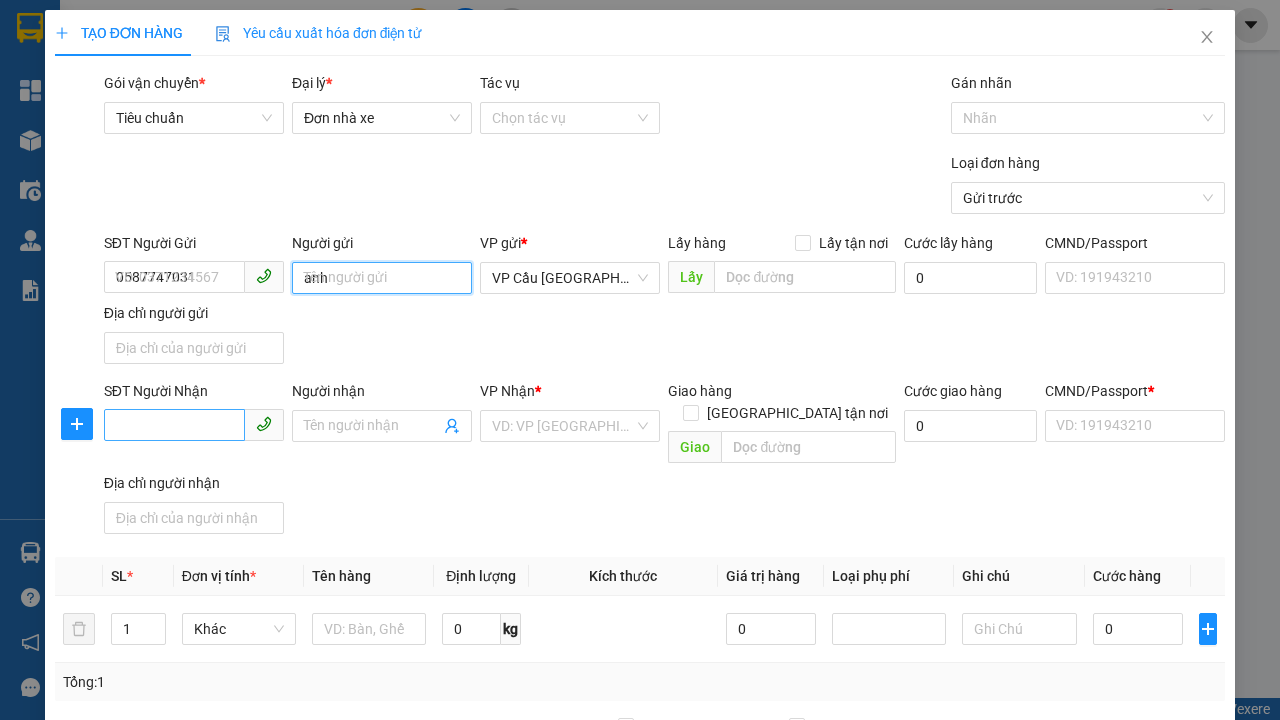 click on "VP Cầu [GEOGRAPHIC_DATA]" at bounding box center [570, 278] 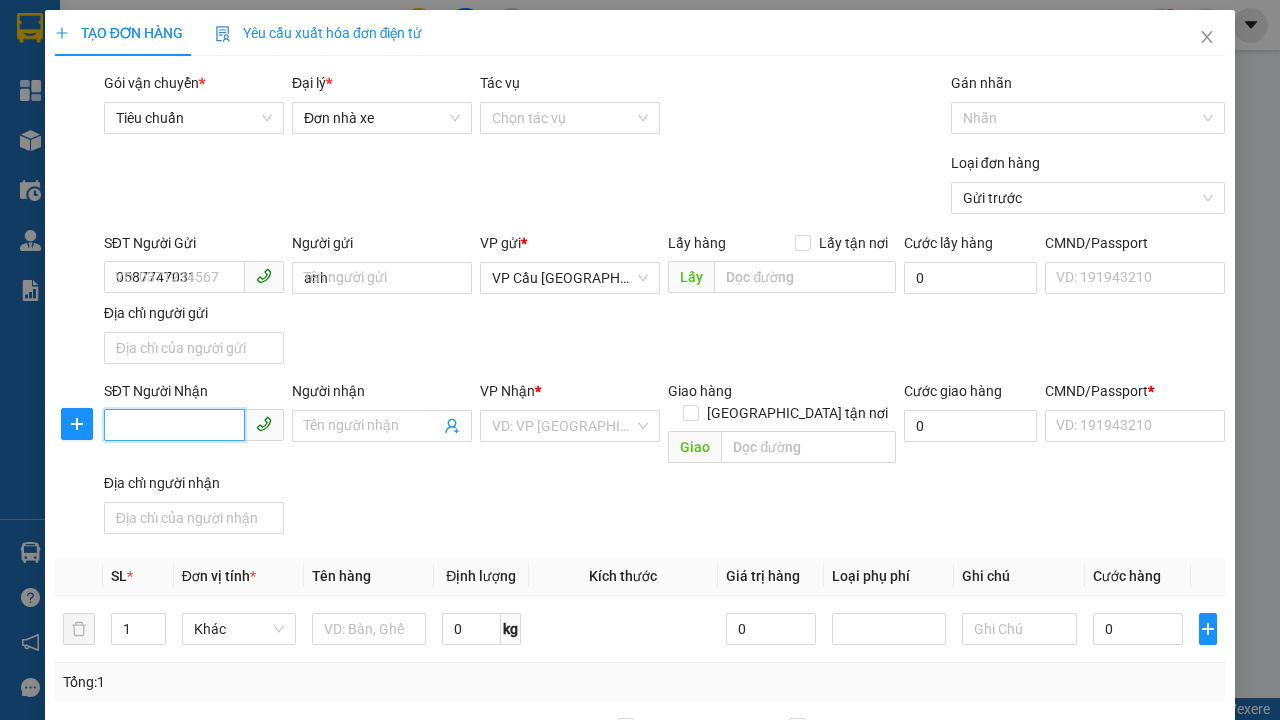 click on "SĐT Người Nhận" at bounding box center (174, 425) 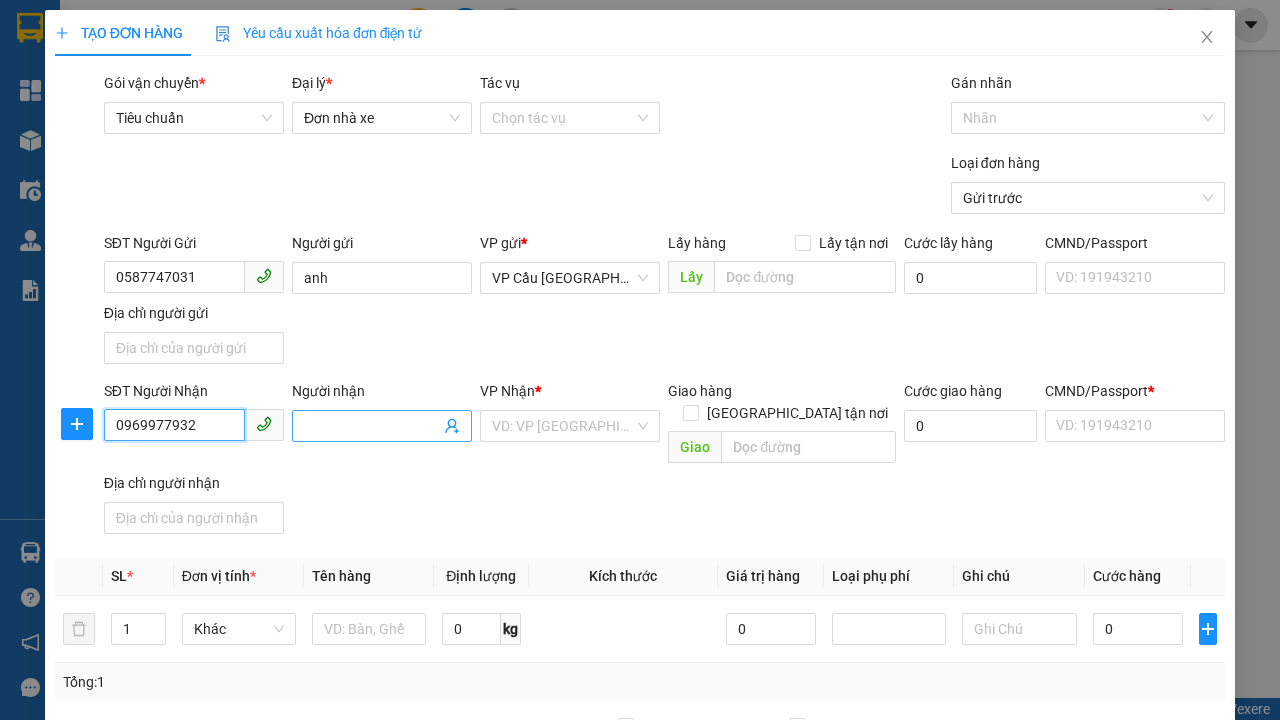 type on "0969977932" 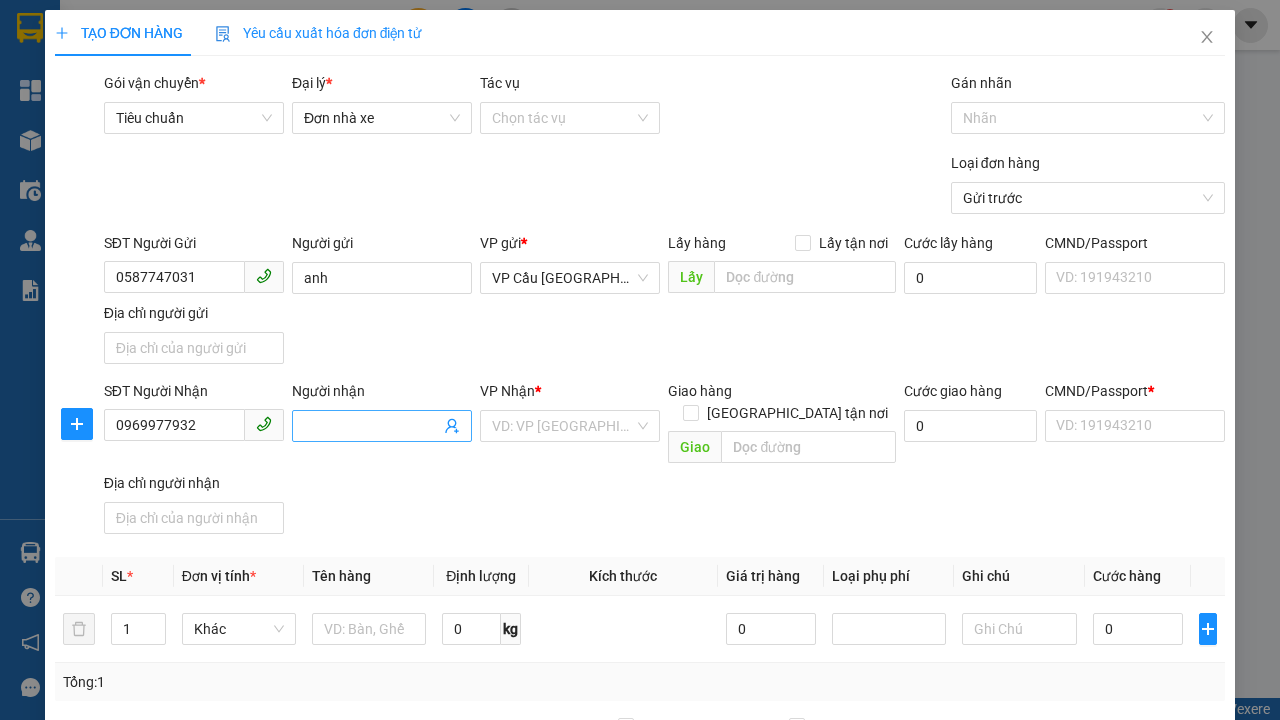 click on "Người nhận" at bounding box center (372, 426) 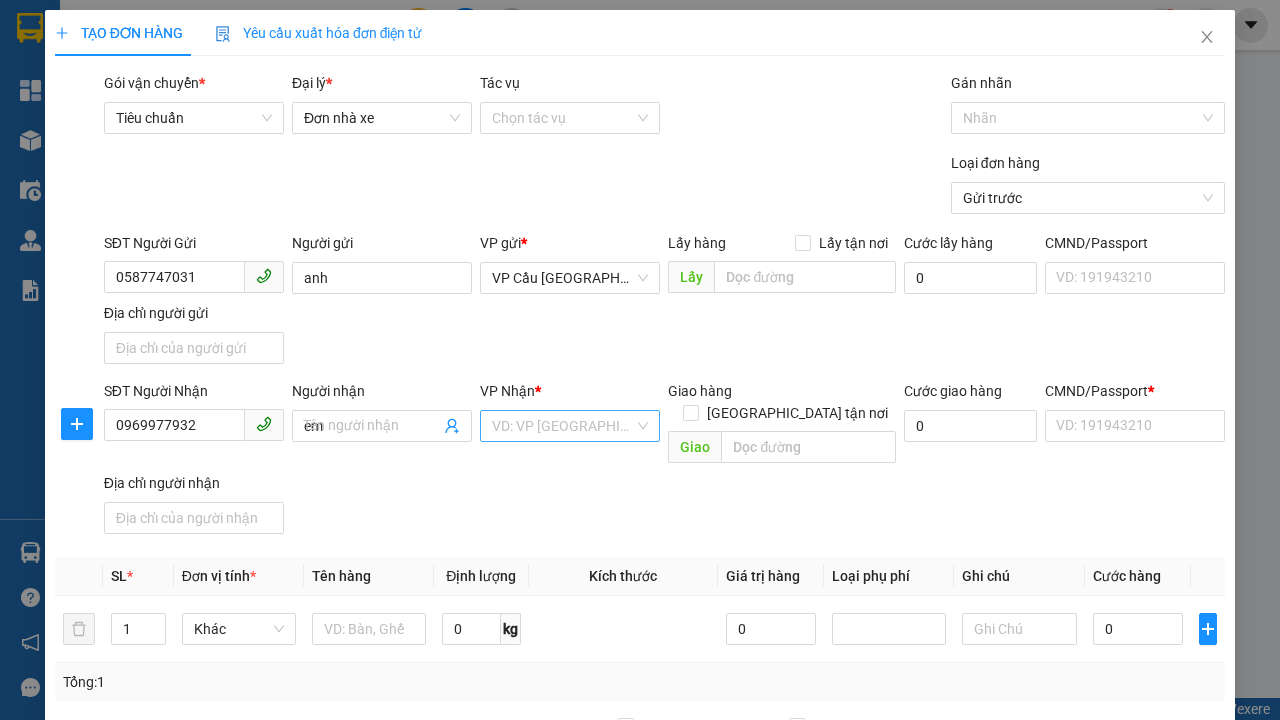 type on "em" 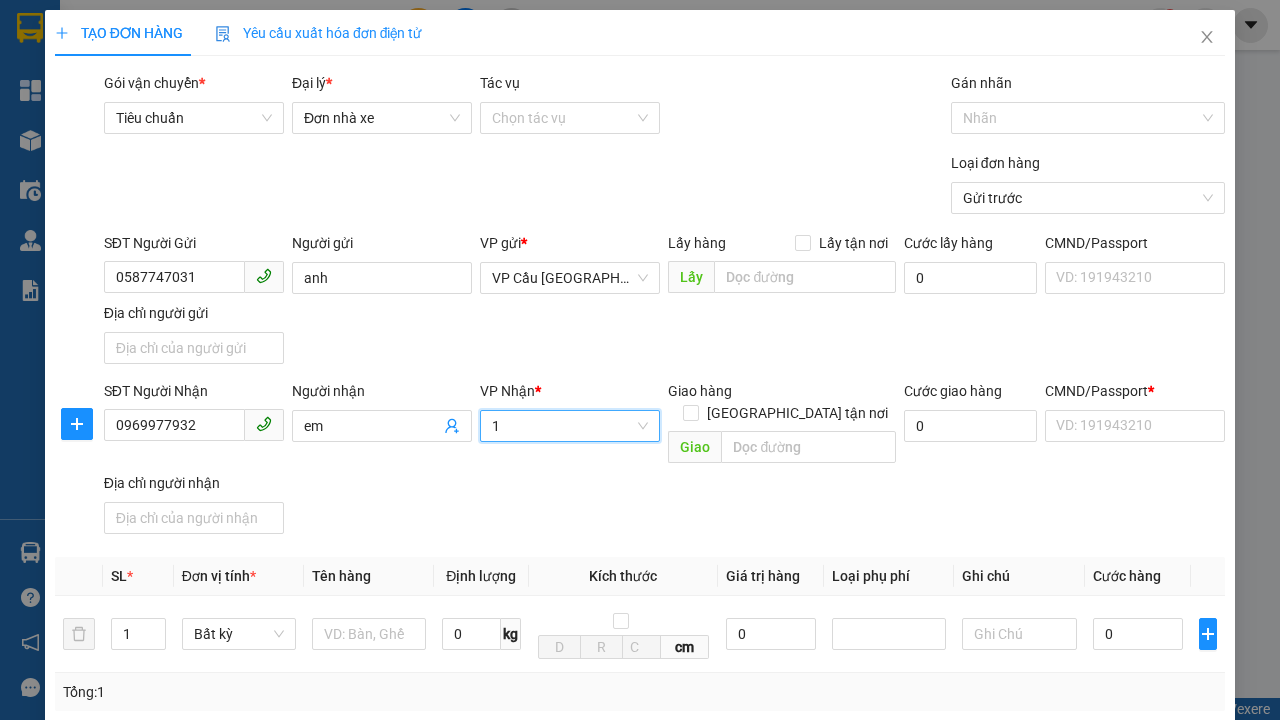 type on "1" 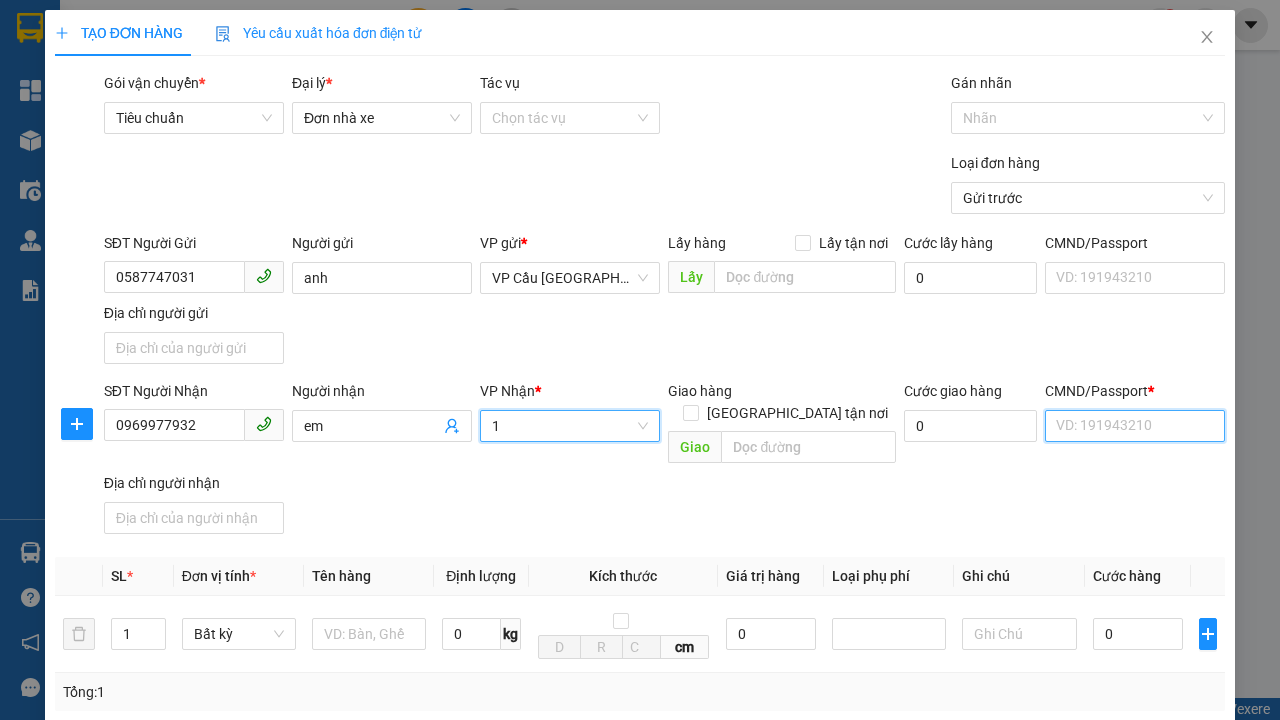 click on "CMND/Passport  *" at bounding box center (1135, 426) 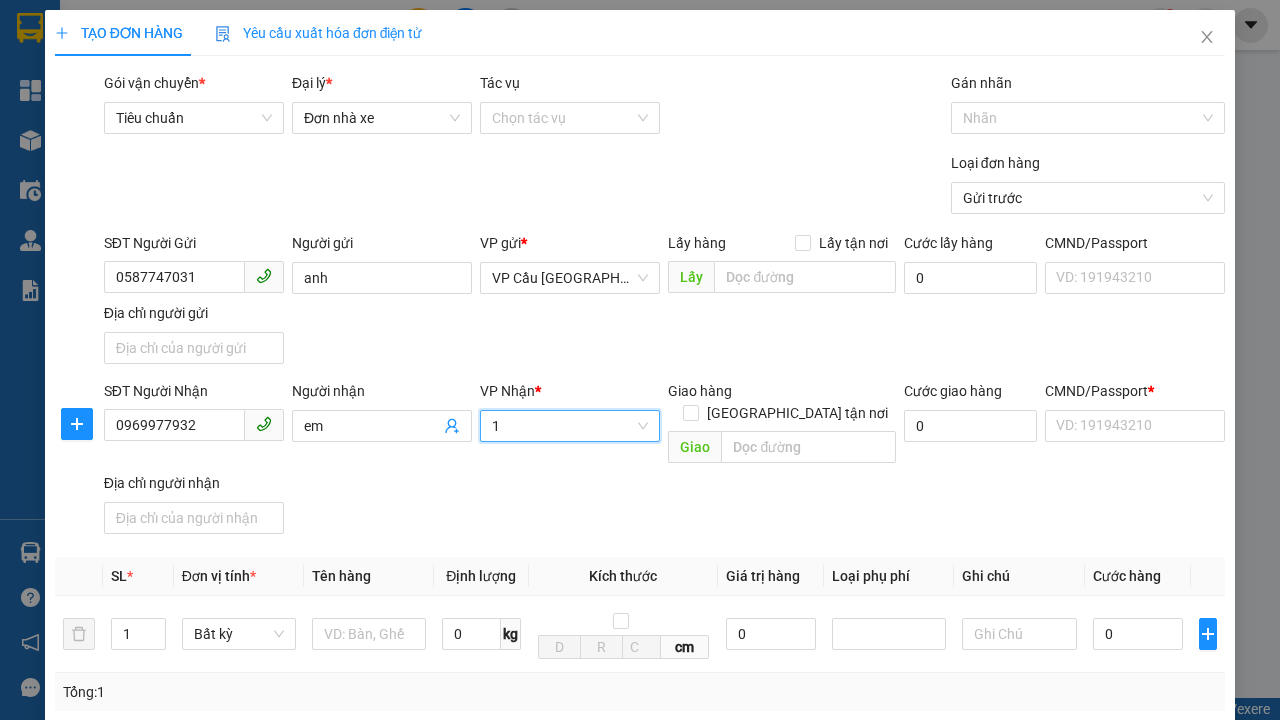 click on "SĐT Người Gửi 0587747031 Người gửi anh VP gửi  * VP Cầu [GEOGRAPHIC_DATA] Lấy hàng Lấy tận nơi Lấy Cước lấy hàng 0 CMND/Passport VD: [PASSPORT] Địa chỉ người gửi" at bounding box center (664, 302) 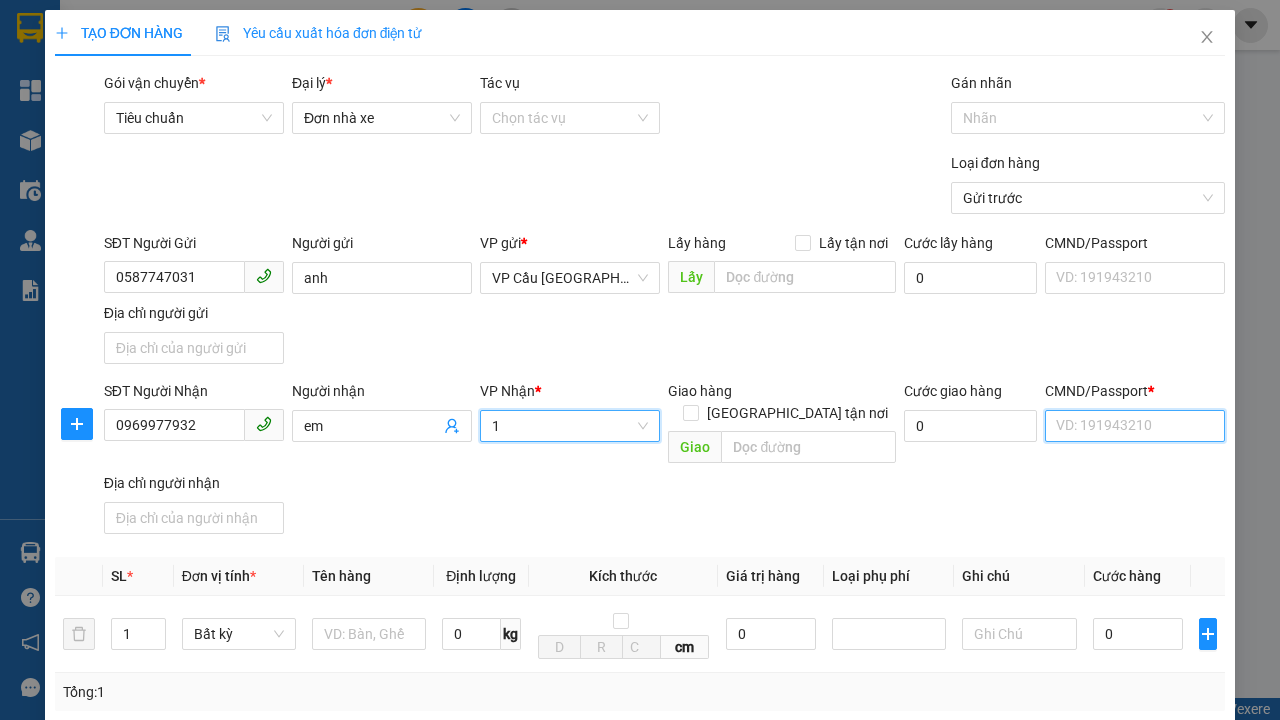 click on "CMND/Passport  *" at bounding box center (1135, 426) 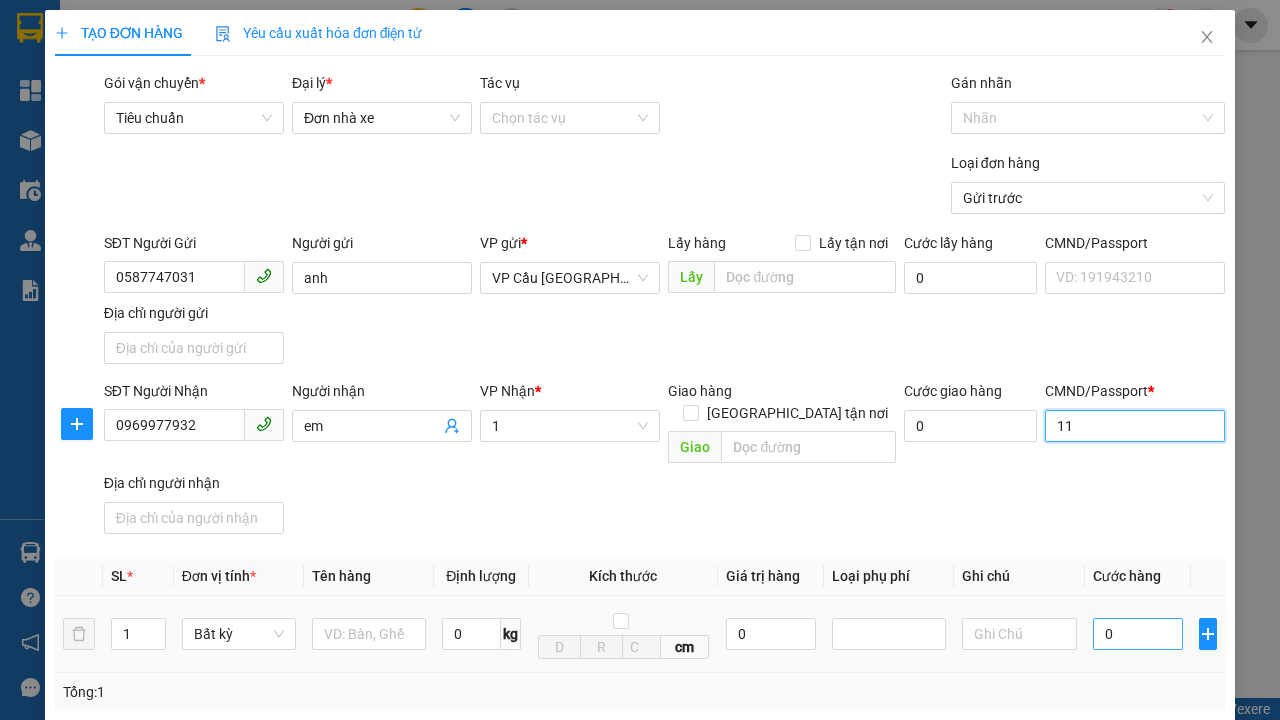 type on "11" 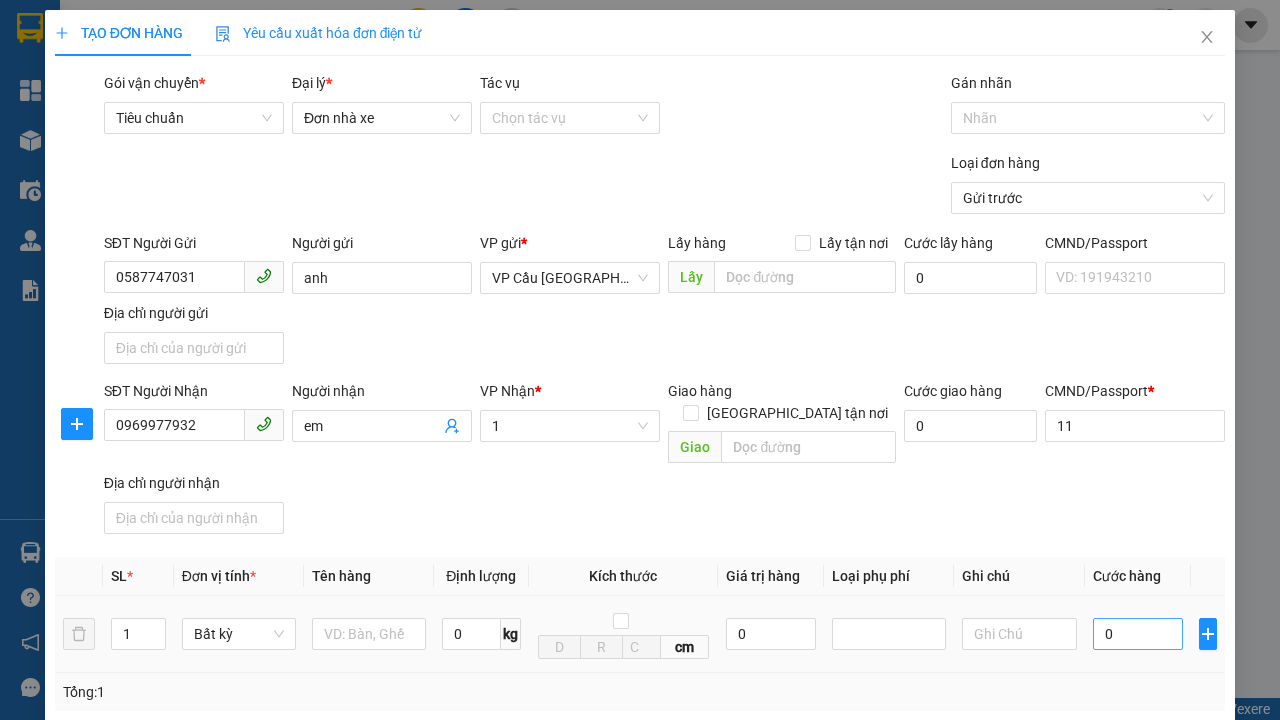 click on "SĐT Người Nhận 0969977932 Người nhận em VP Nhận  * 1 Giao hàng [GEOGRAPHIC_DATA] tận nơi Giao Cước giao hàng 0 CMND/Passport  * 11 Địa chỉ người nhận" at bounding box center [664, 461] 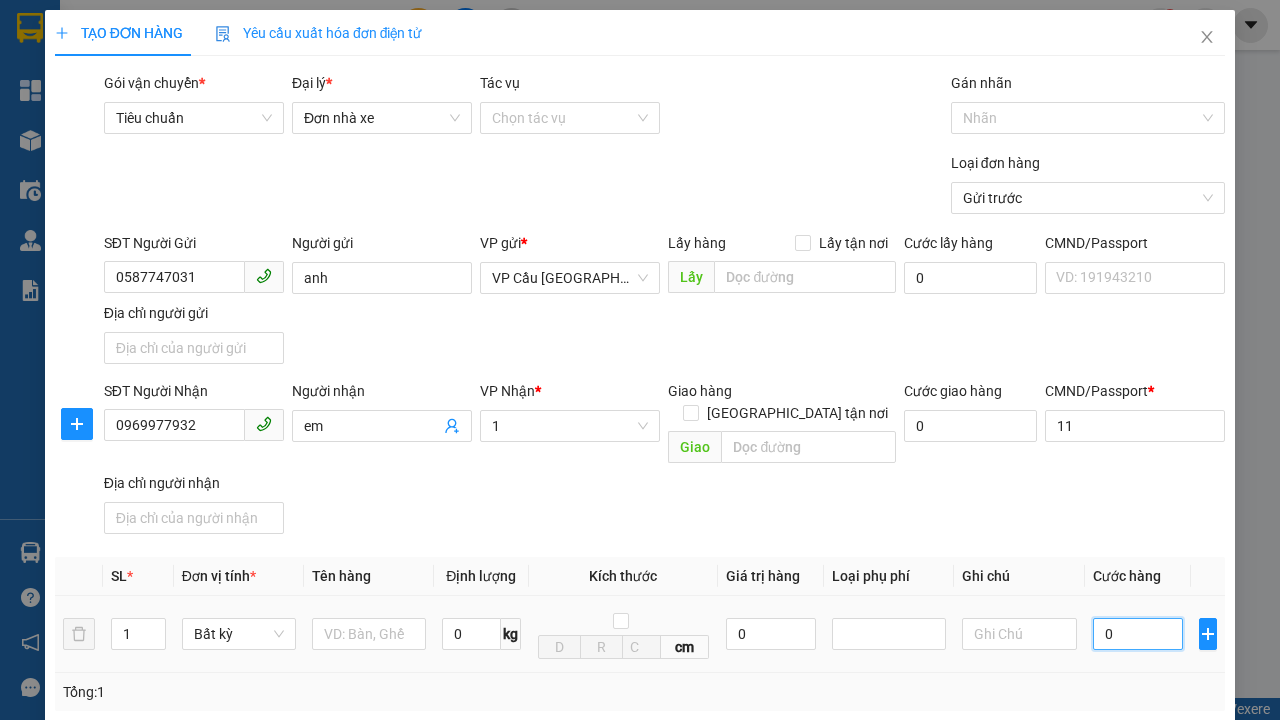 click on "0" at bounding box center [1138, 634] 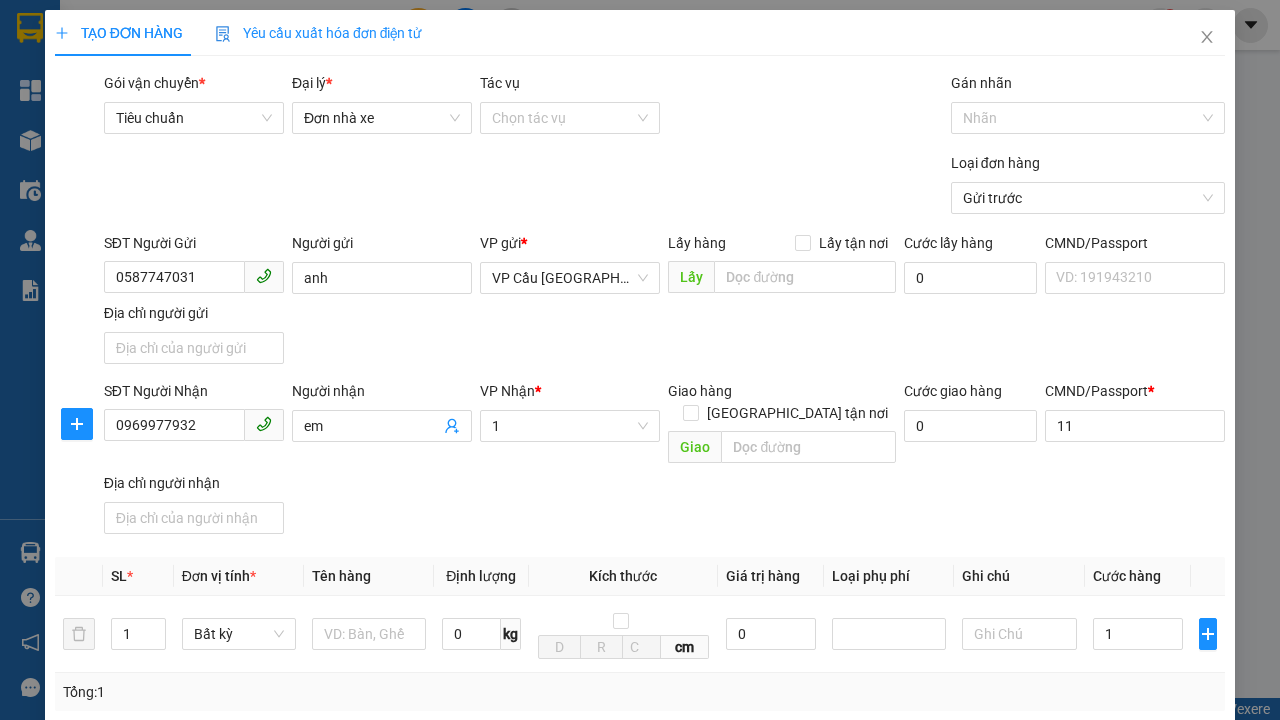 click on "Ghi chú" at bounding box center [1019, 576] 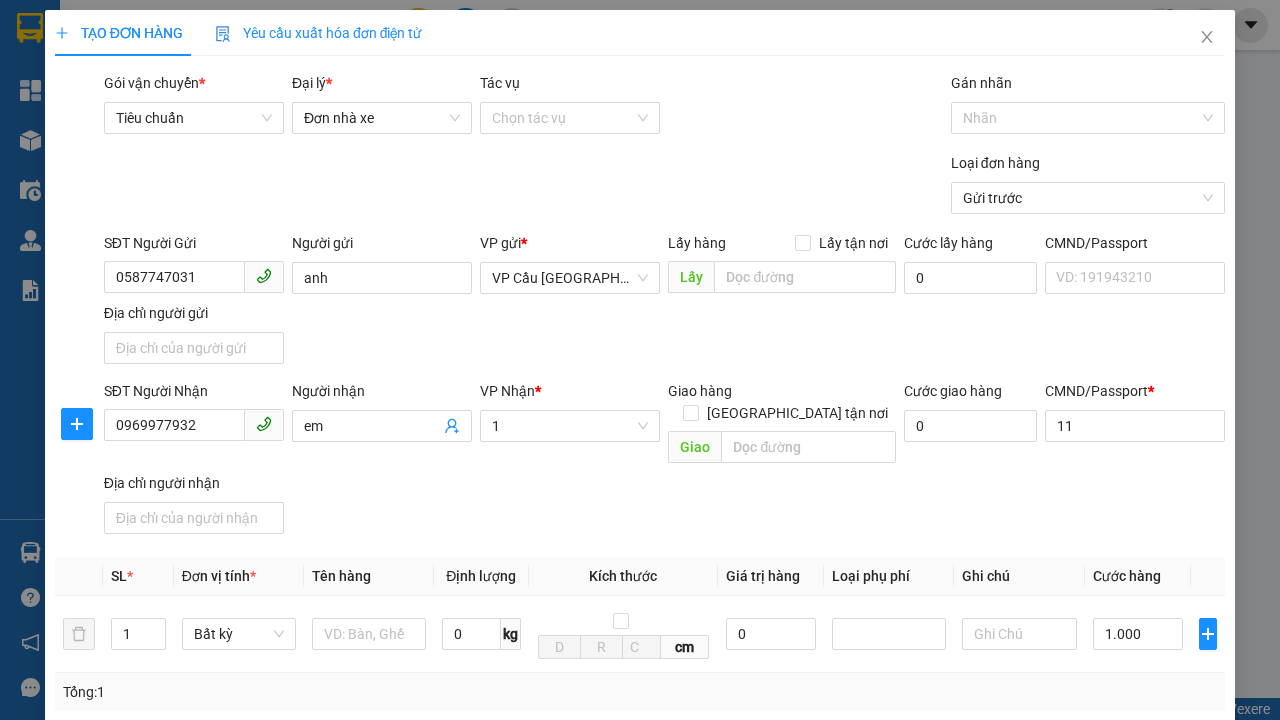 type on "300" 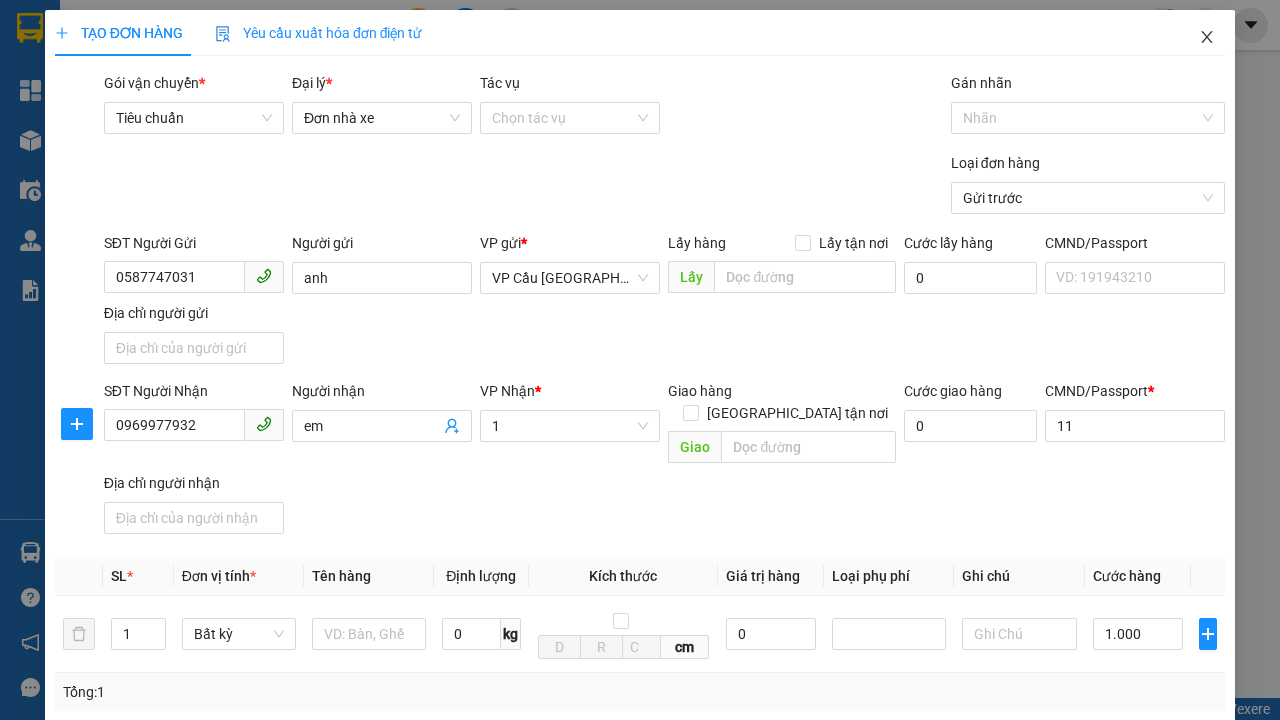 click on "[PERSON_NAME]" at bounding box center (1027, 1079) 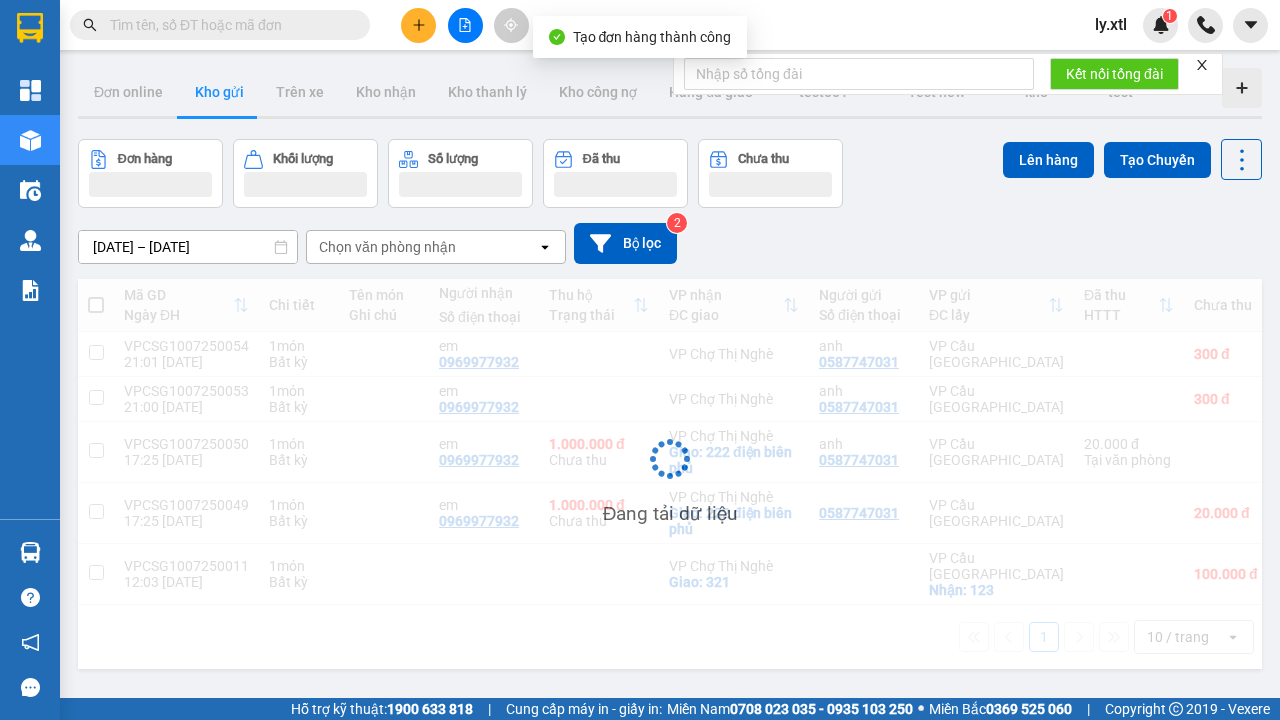scroll, scrollTop: 92, scrollLeft: 0, axis: vertical 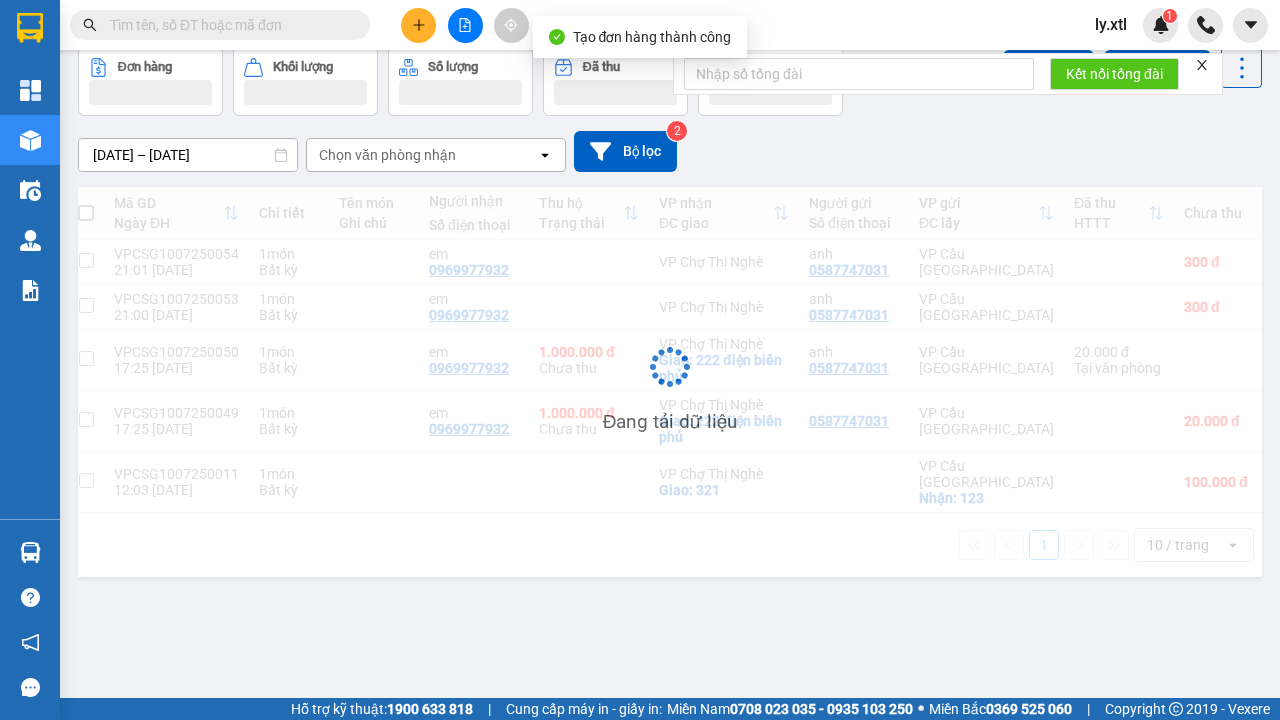 click at bounding box center [86, 260] 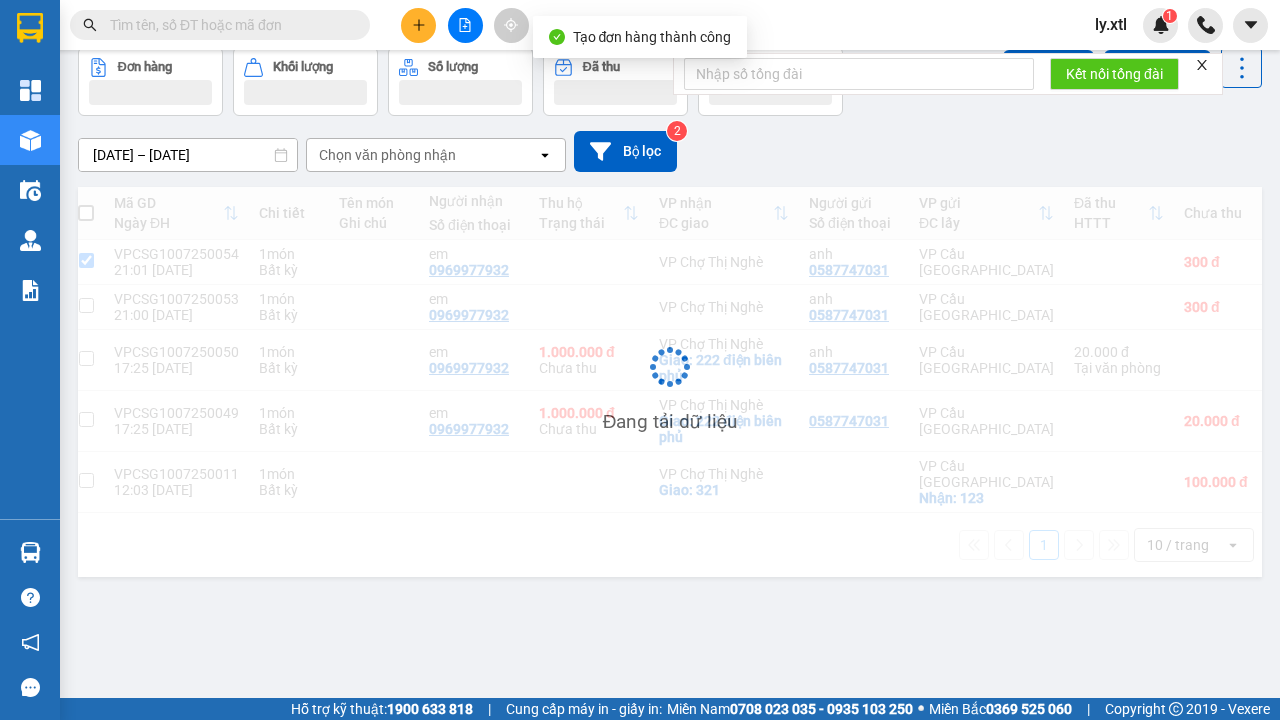 checkbox on "true" 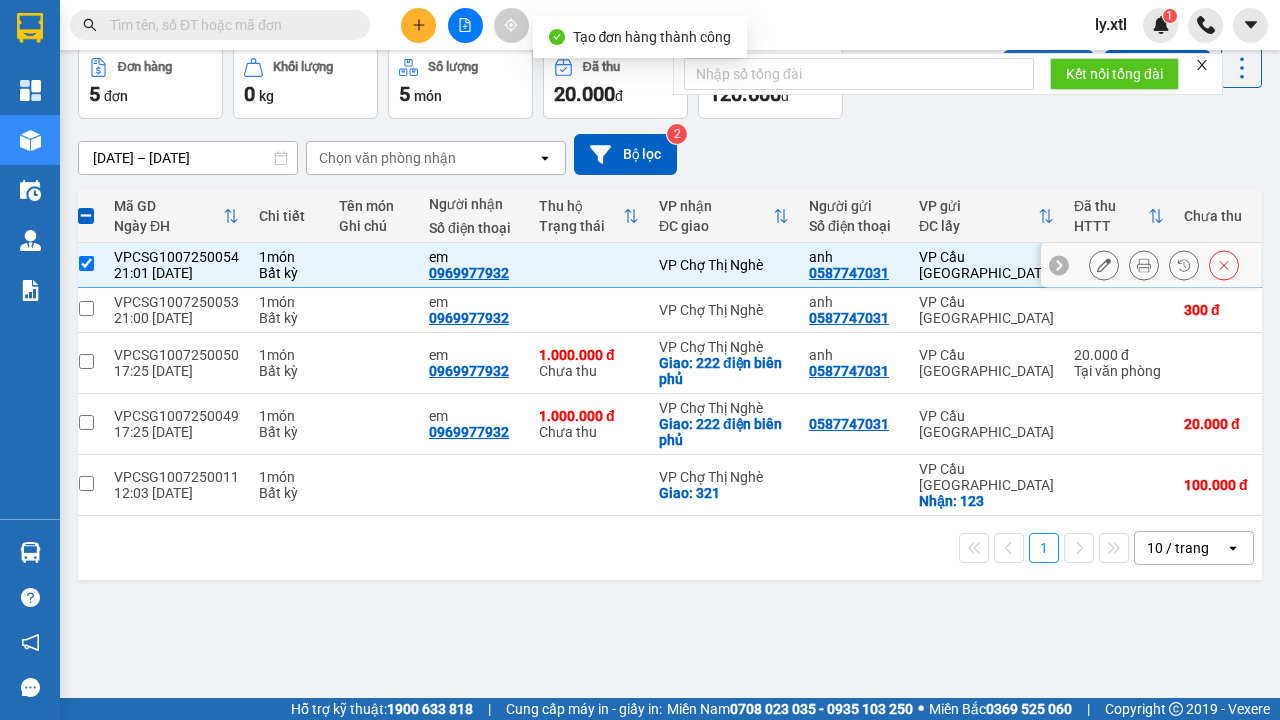 click on "Lên hàng" at bounding box center [1048, 68] 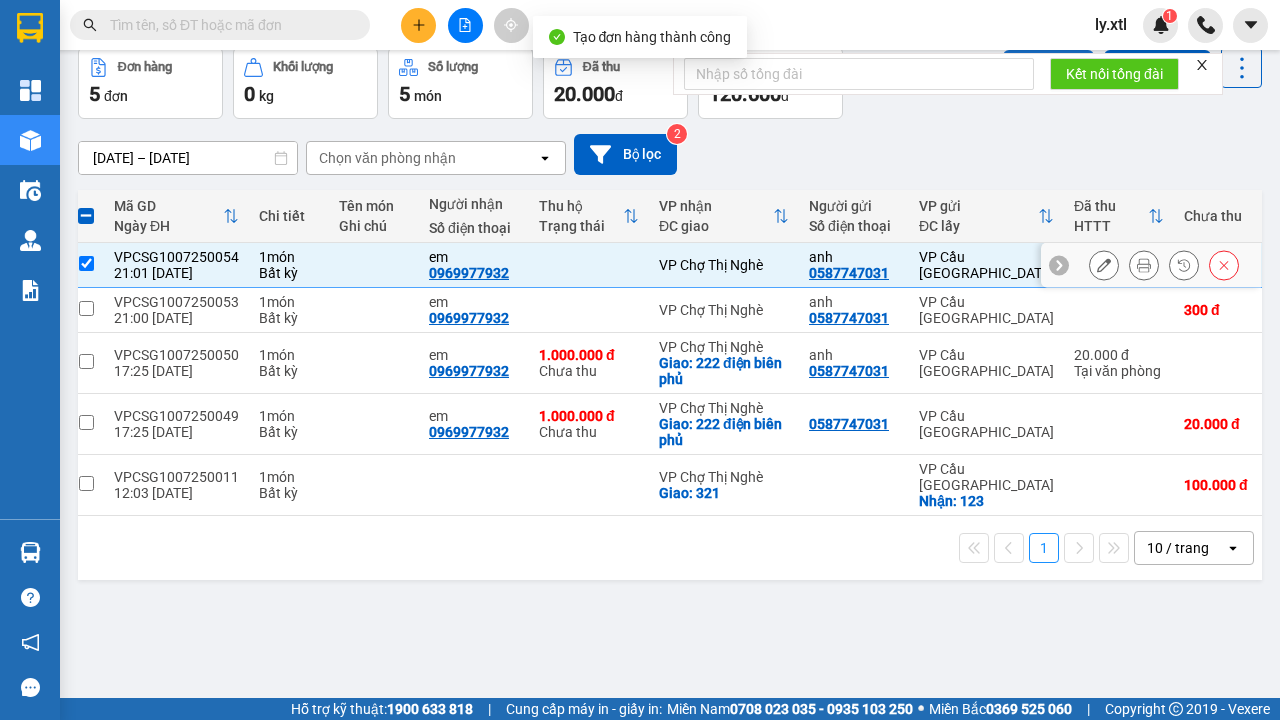 scroll, scrollTop: 0, scrollLeft: 0, axis: both 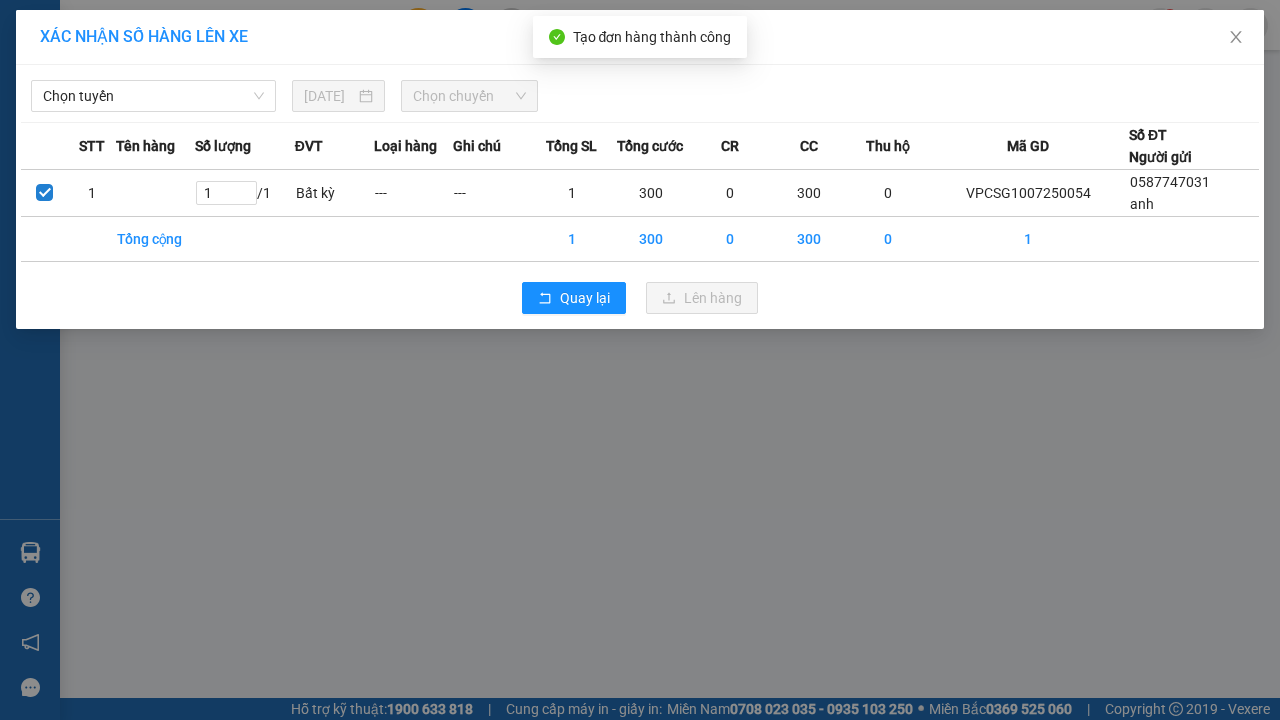 click on "Chọn tuyến" at bounding box center [153, 96] 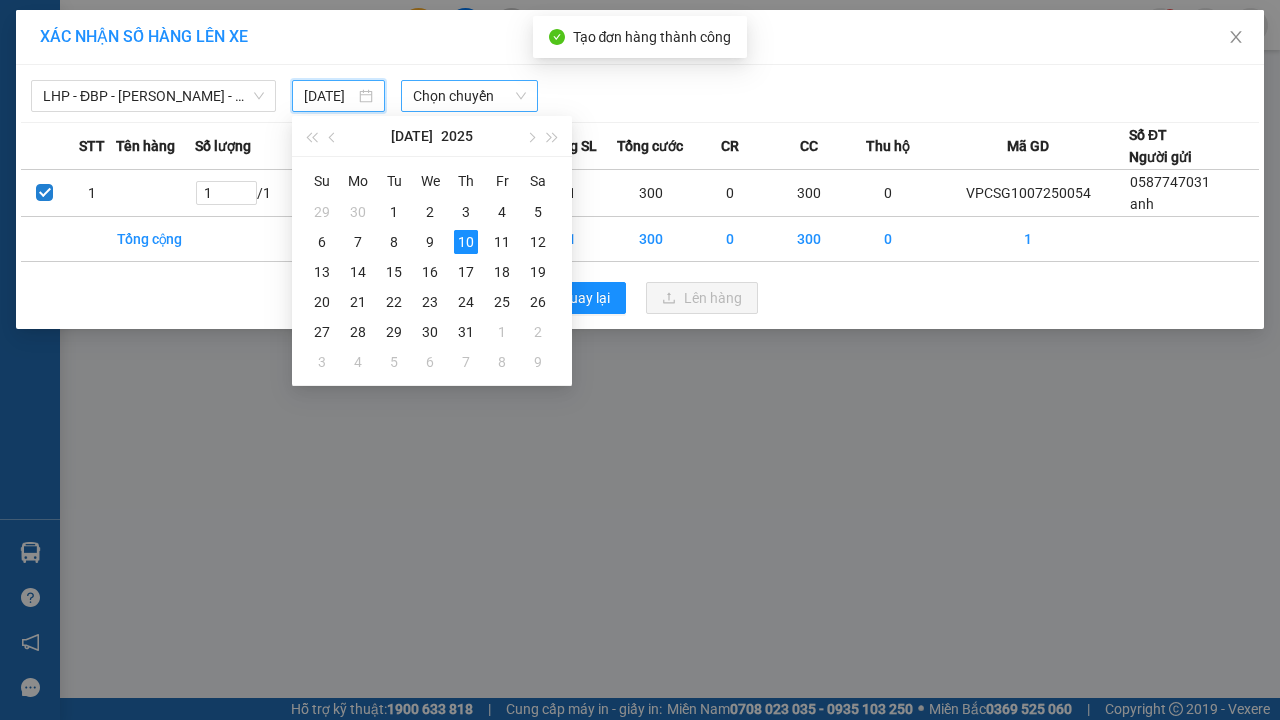 click on "10" at bounding box center (466, 242) 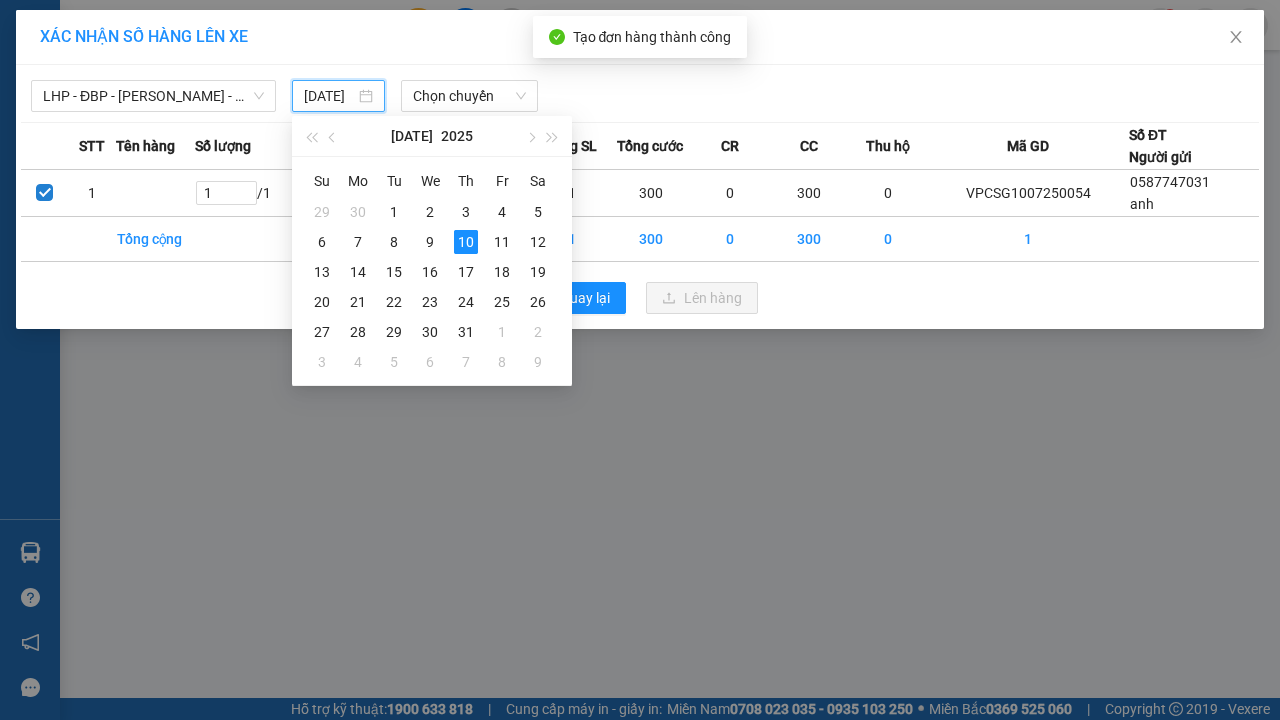 click on "Lên hàng" at bounding box center [713, 298] 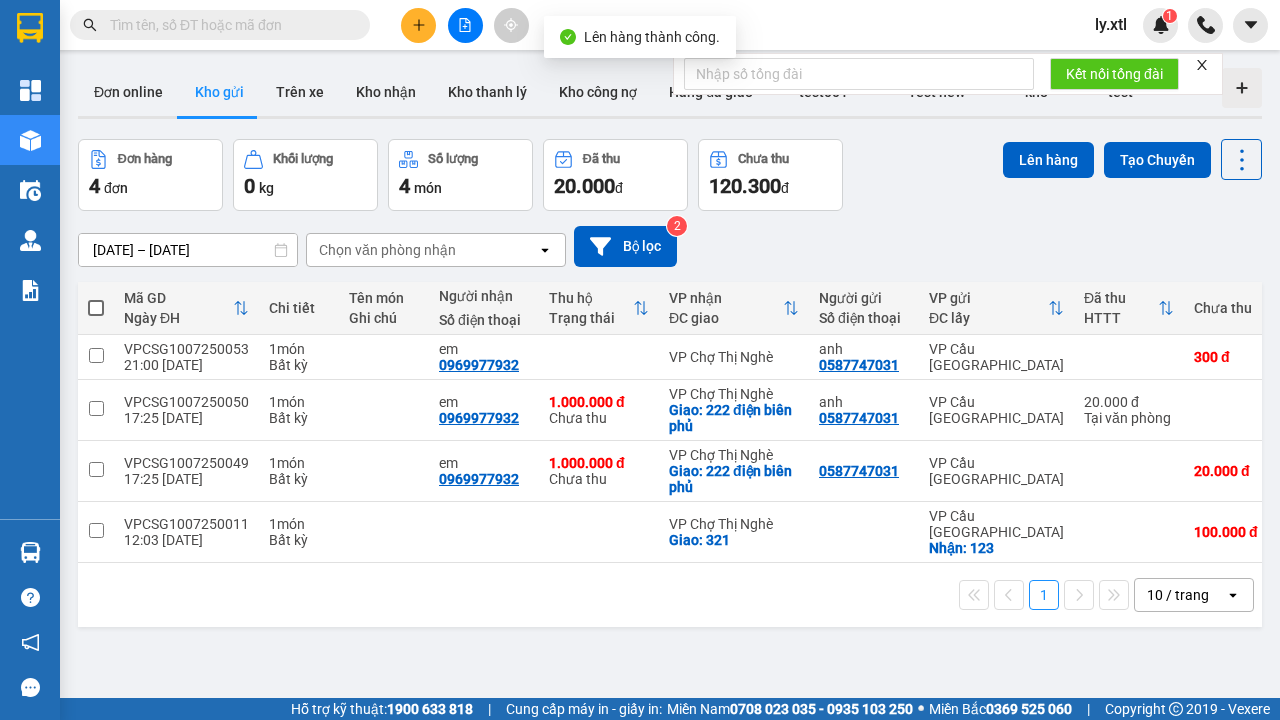 scroll, scrollTop: 68, scrollLeft: 0, axis: vertical 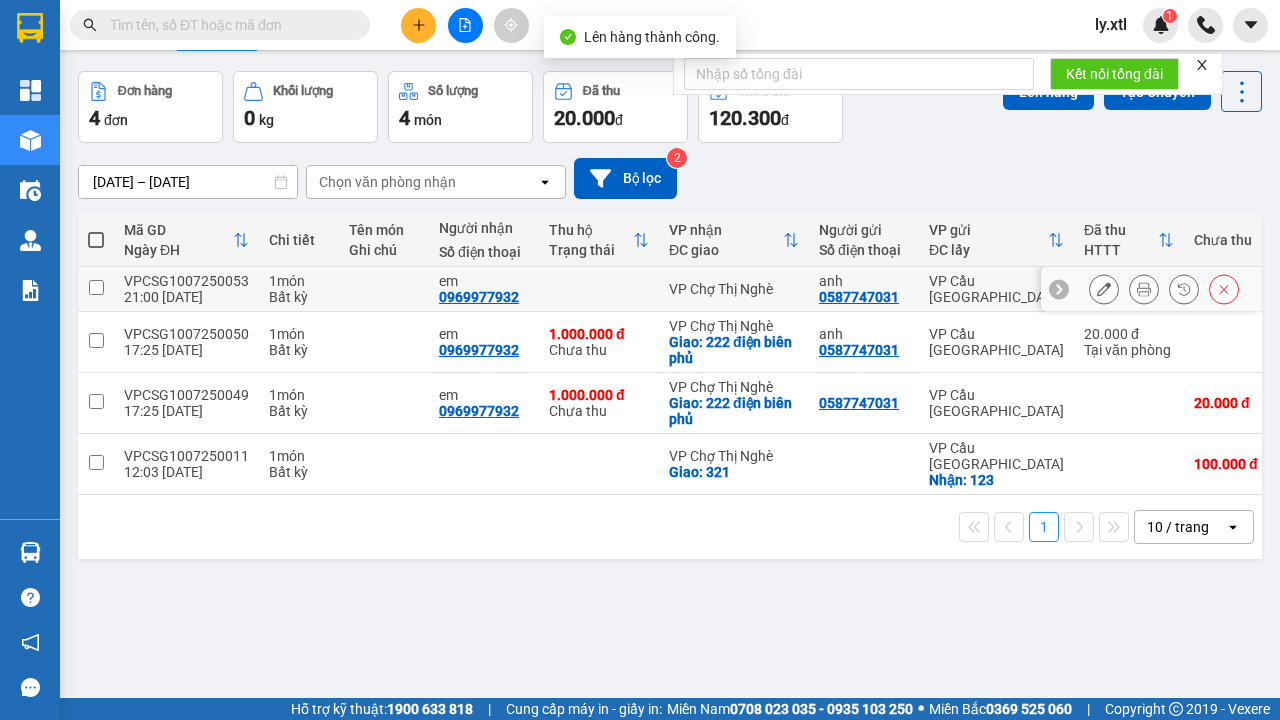 click on "Trên xe" at bounding box center [300, 24] 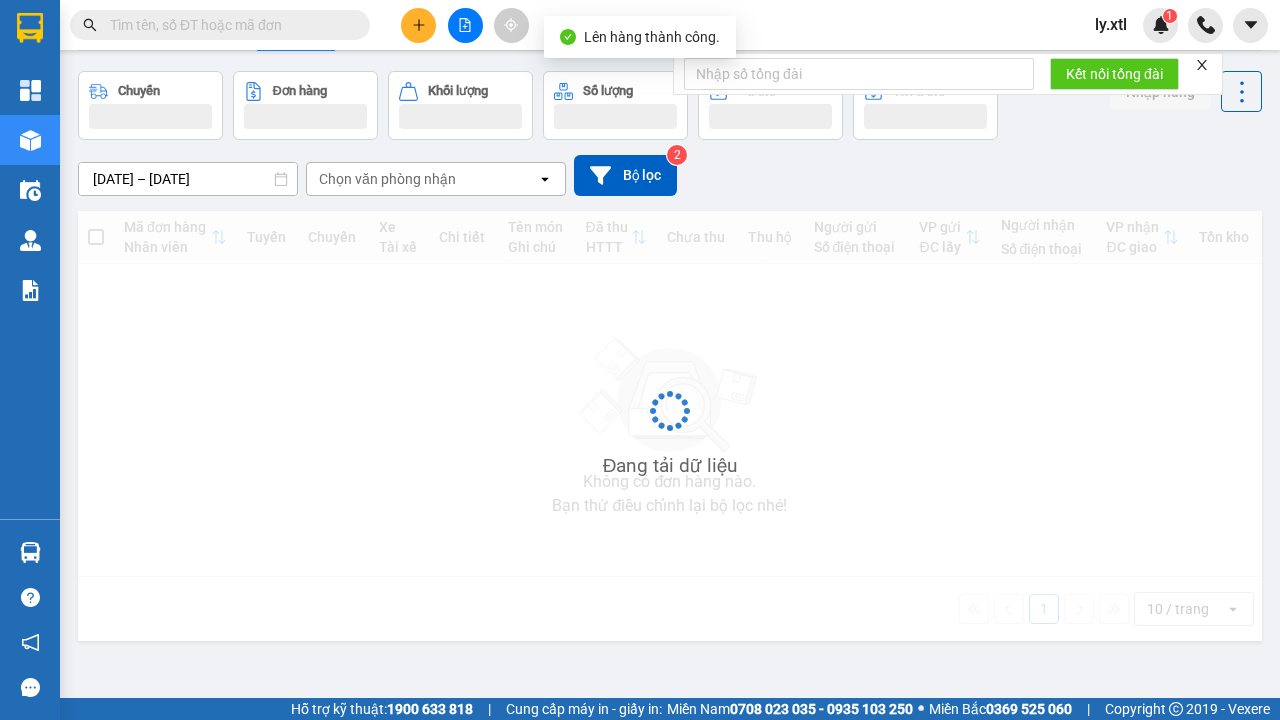 scroll, scrollTop: 0, scrollLeft: 0, axis: both 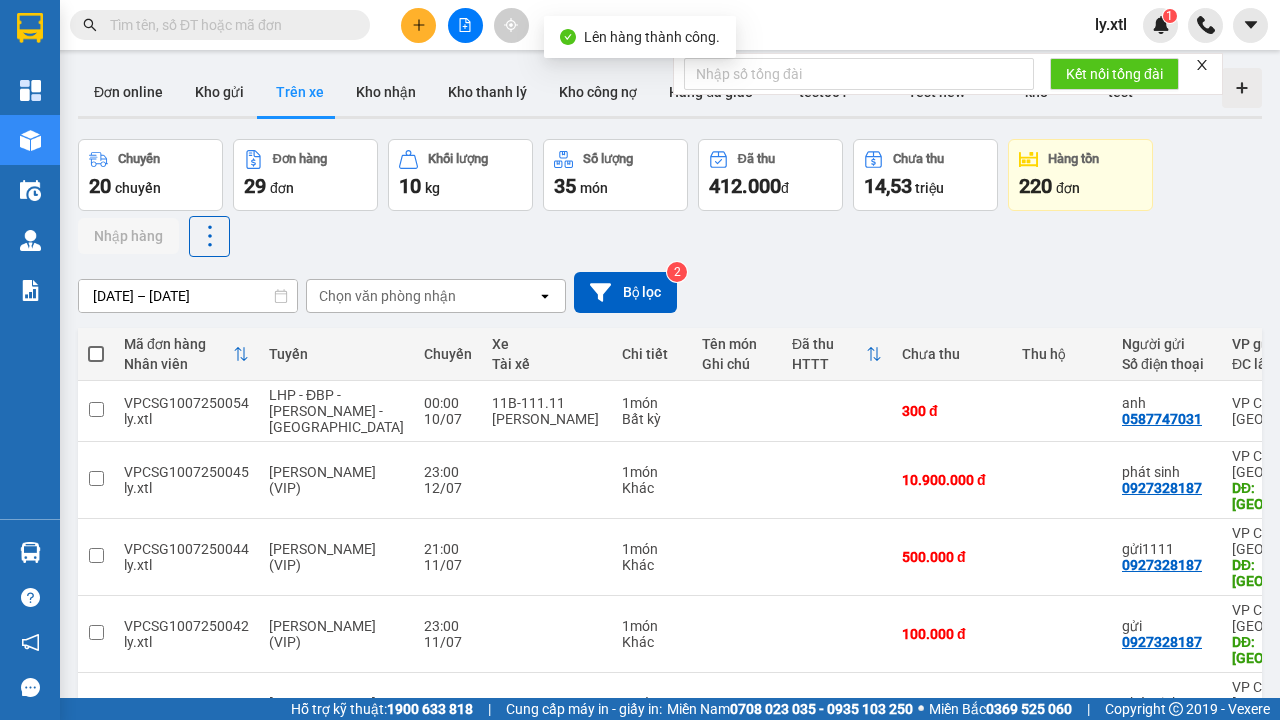click at bounding box center [96, 409] 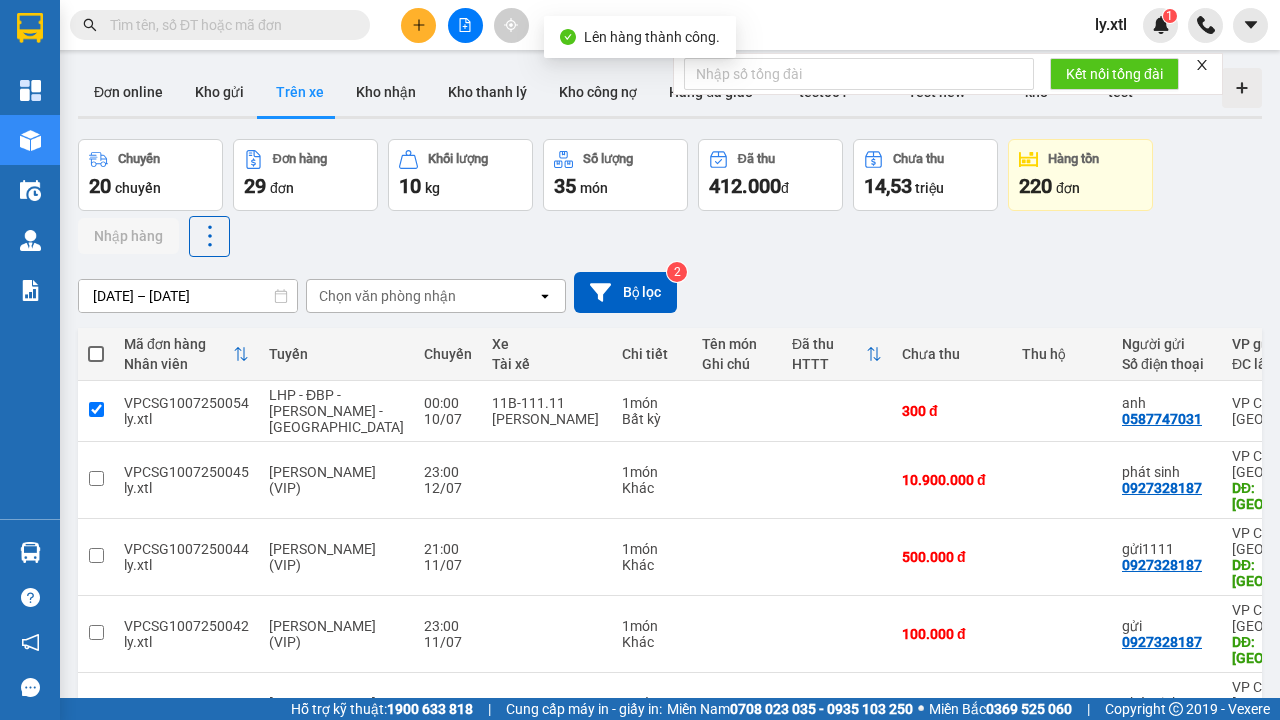 click 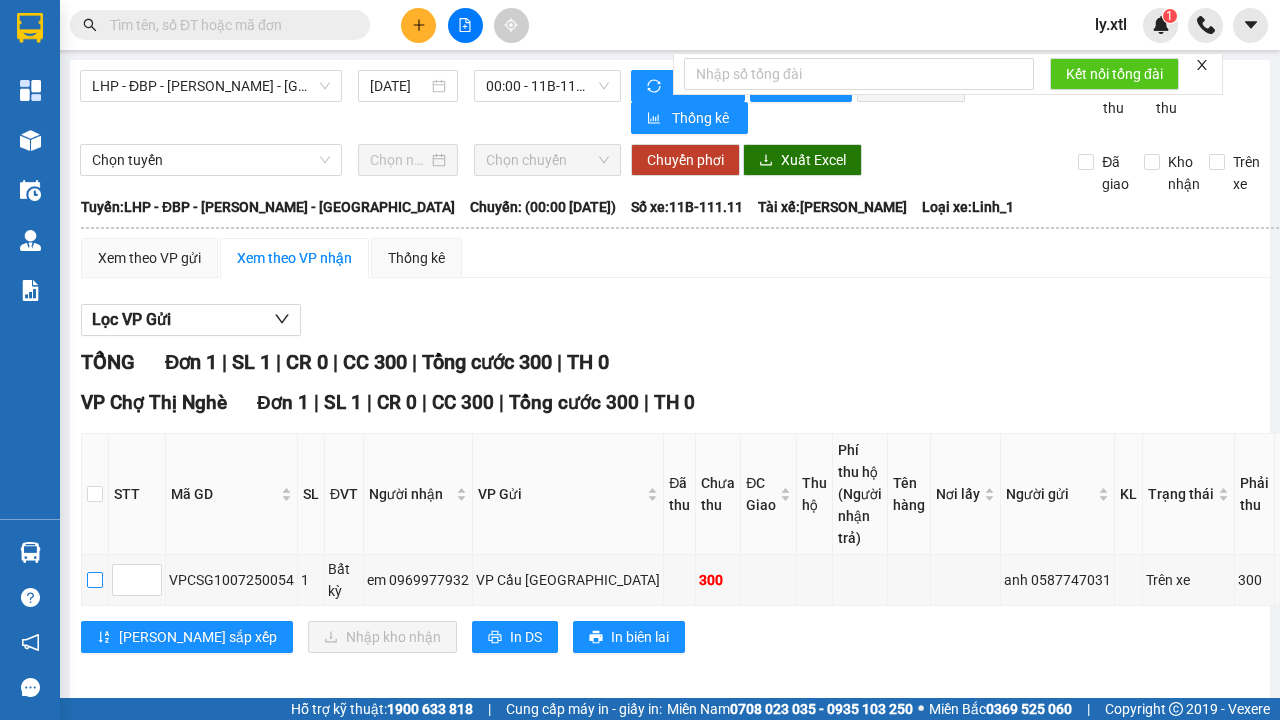 click at bounding box center (95, 580) 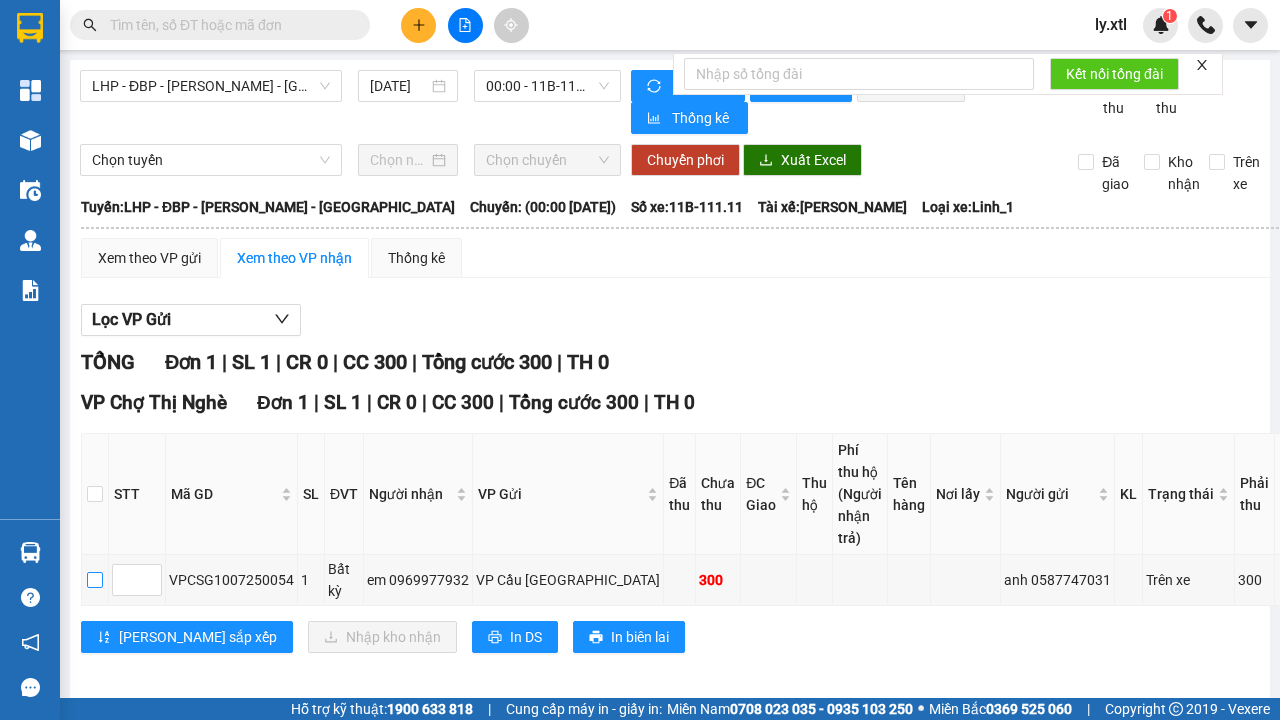 checkbox on "true" 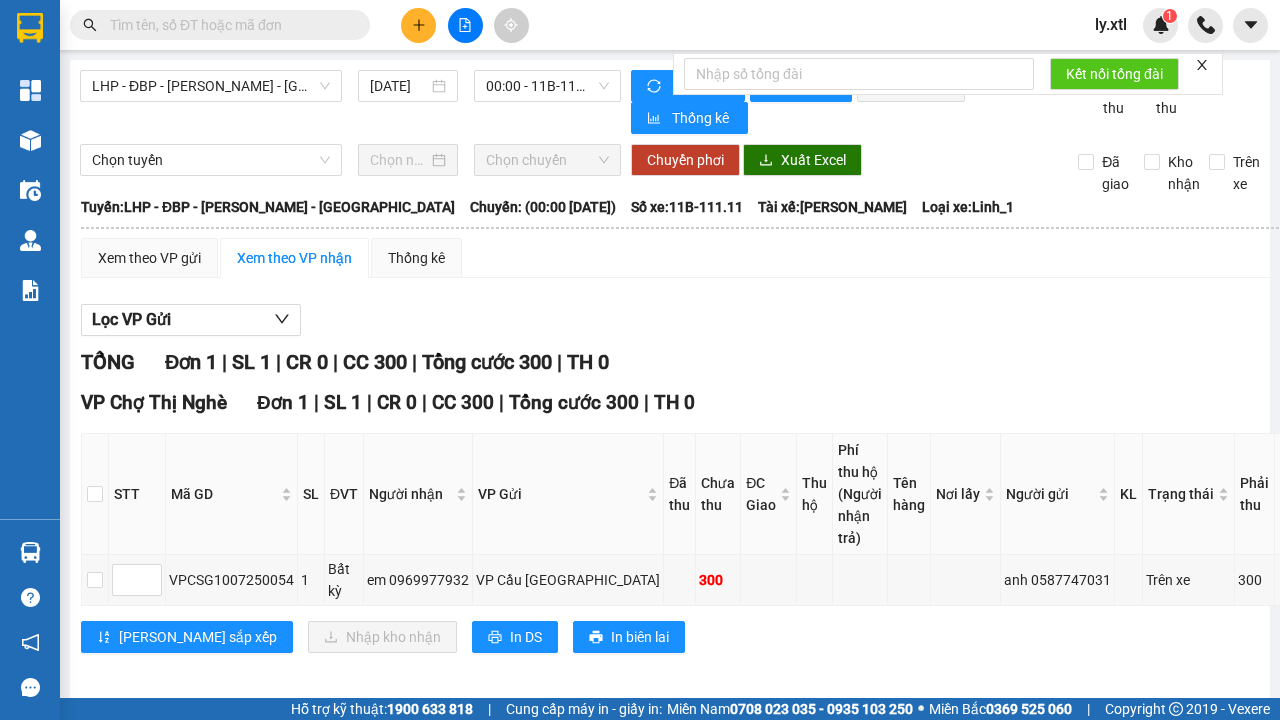 click on "[PERSON_NAME] sắp xếp Nhập kho nhận In DS In biên lai" at bounding box center [782, 637] 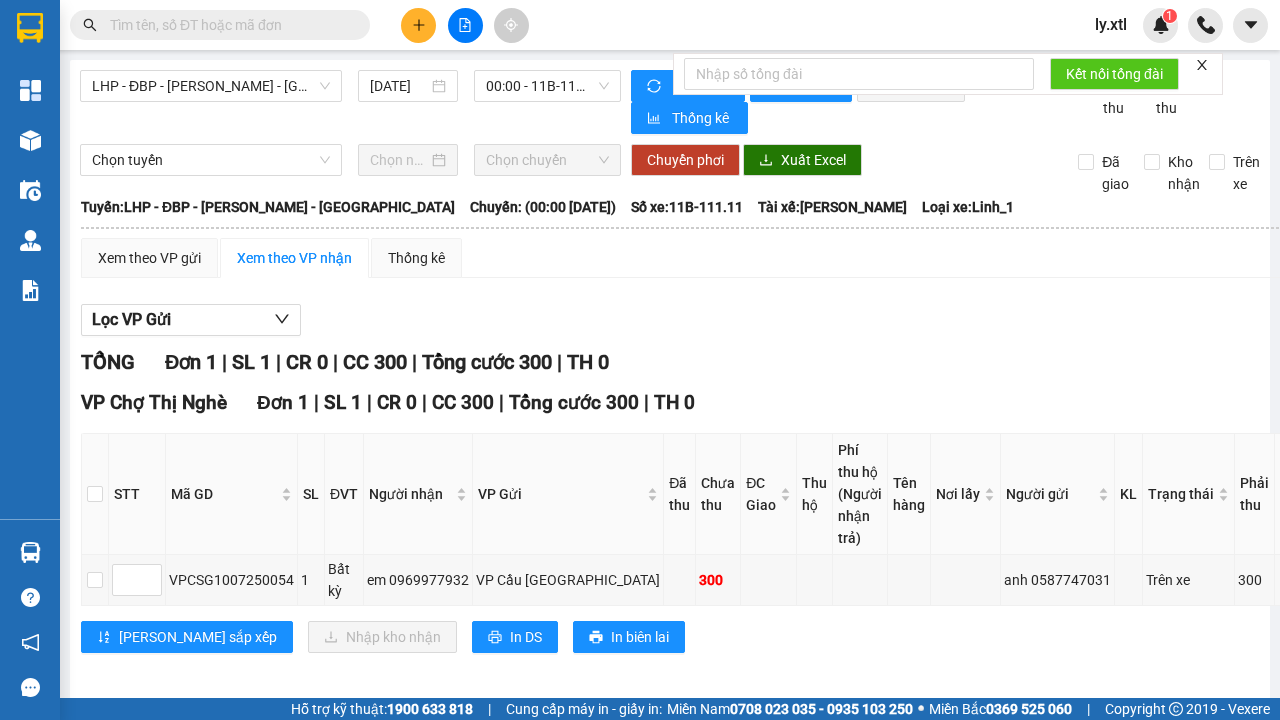 click on "Nhập kho nhận" at bounding box center (393, 637) 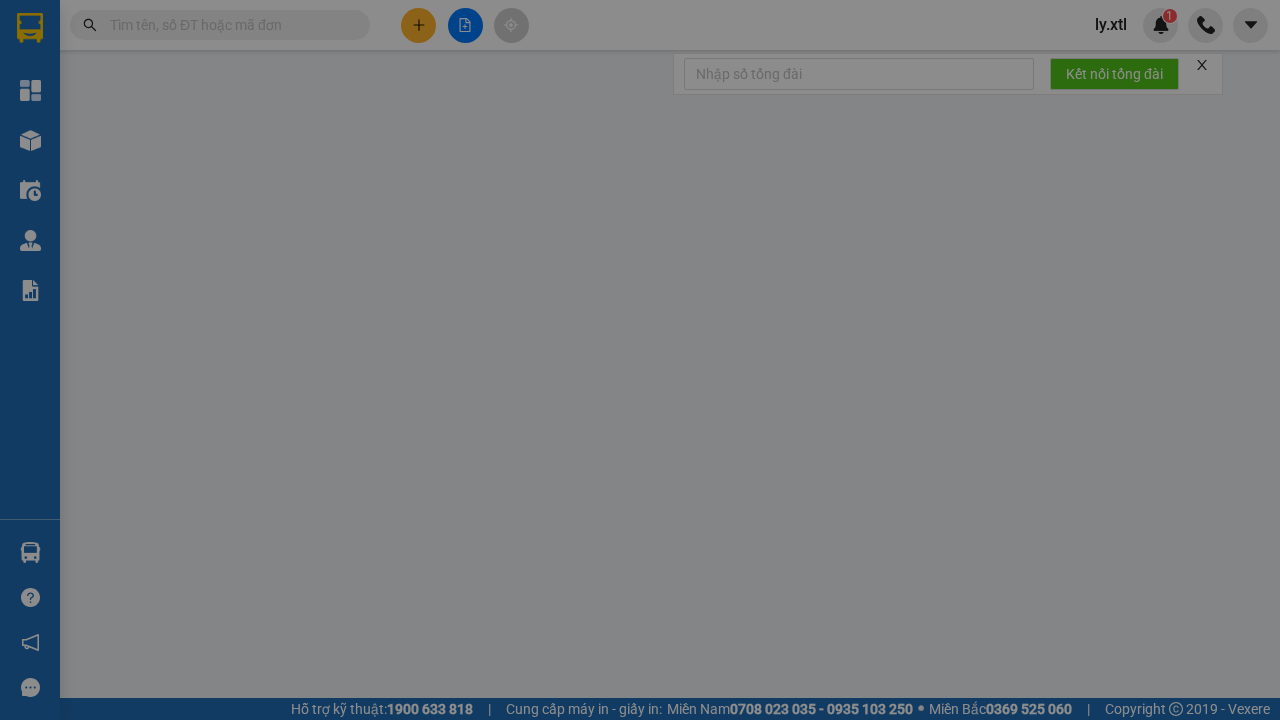 scroll, scrollTop: 0, scrollLeft: 0, axis: both 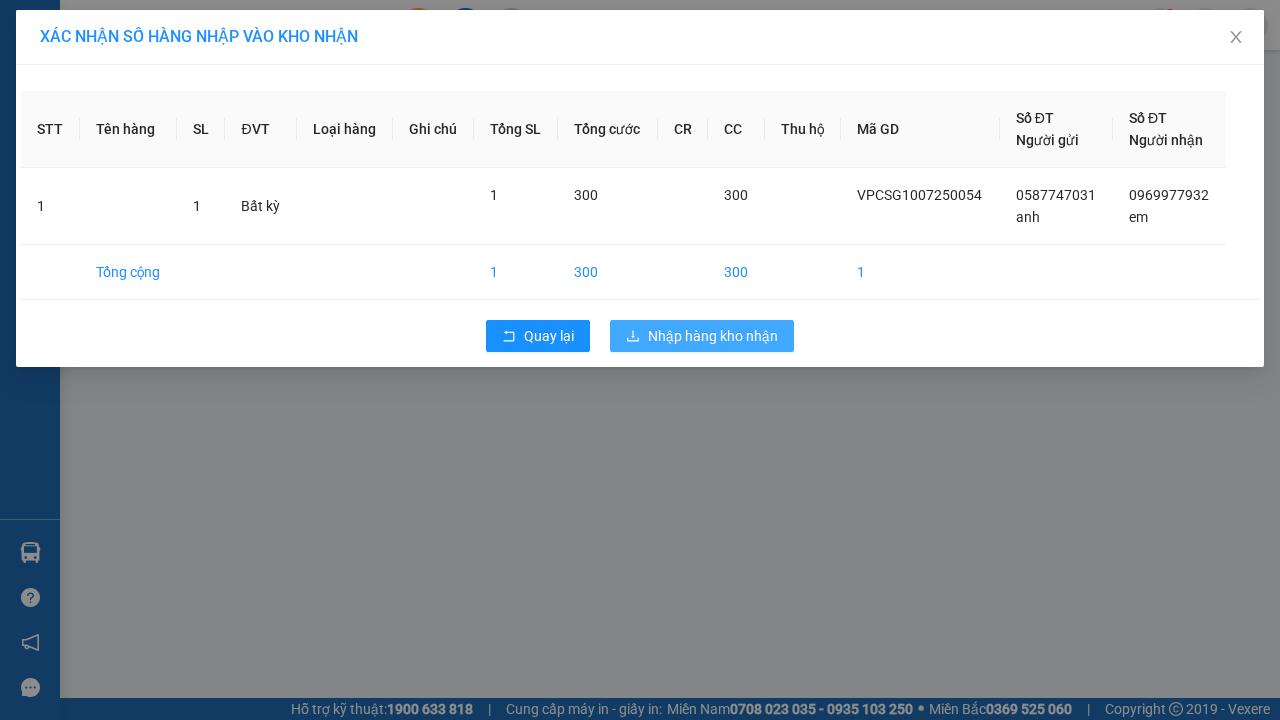 click on "Nhập hàng kho nhận" at bounding box center (713, 336) 